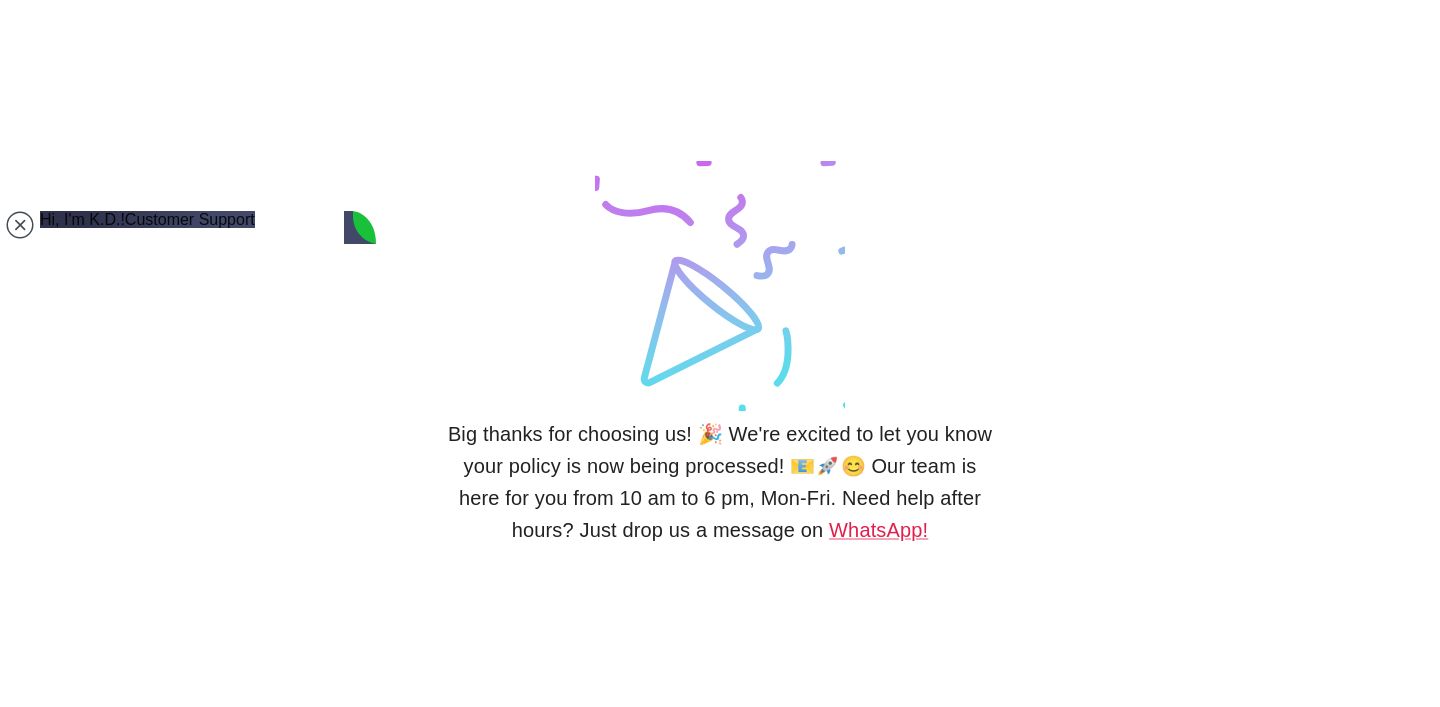 scroll, scrollTop: 0, scrollLeft: 0, axis: both 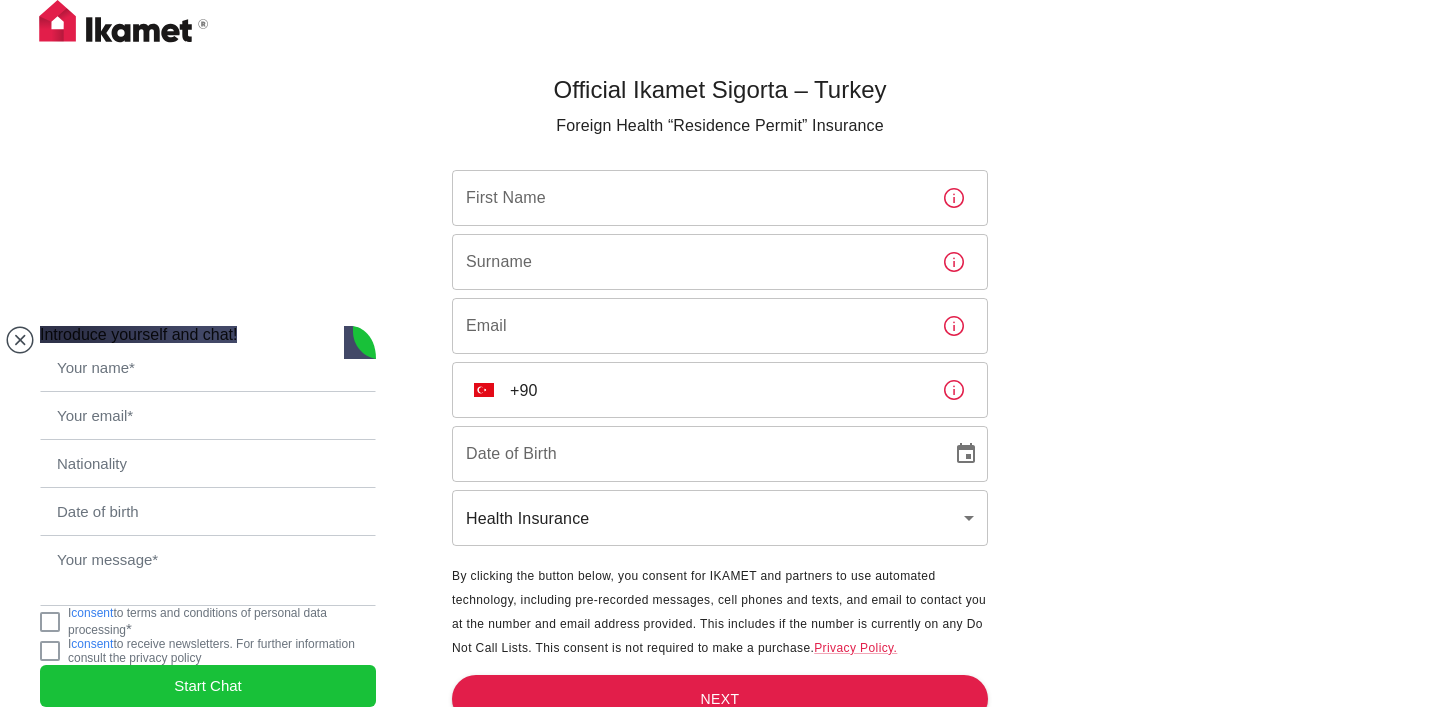 click on "First Name" at bounding box center (689, 198) 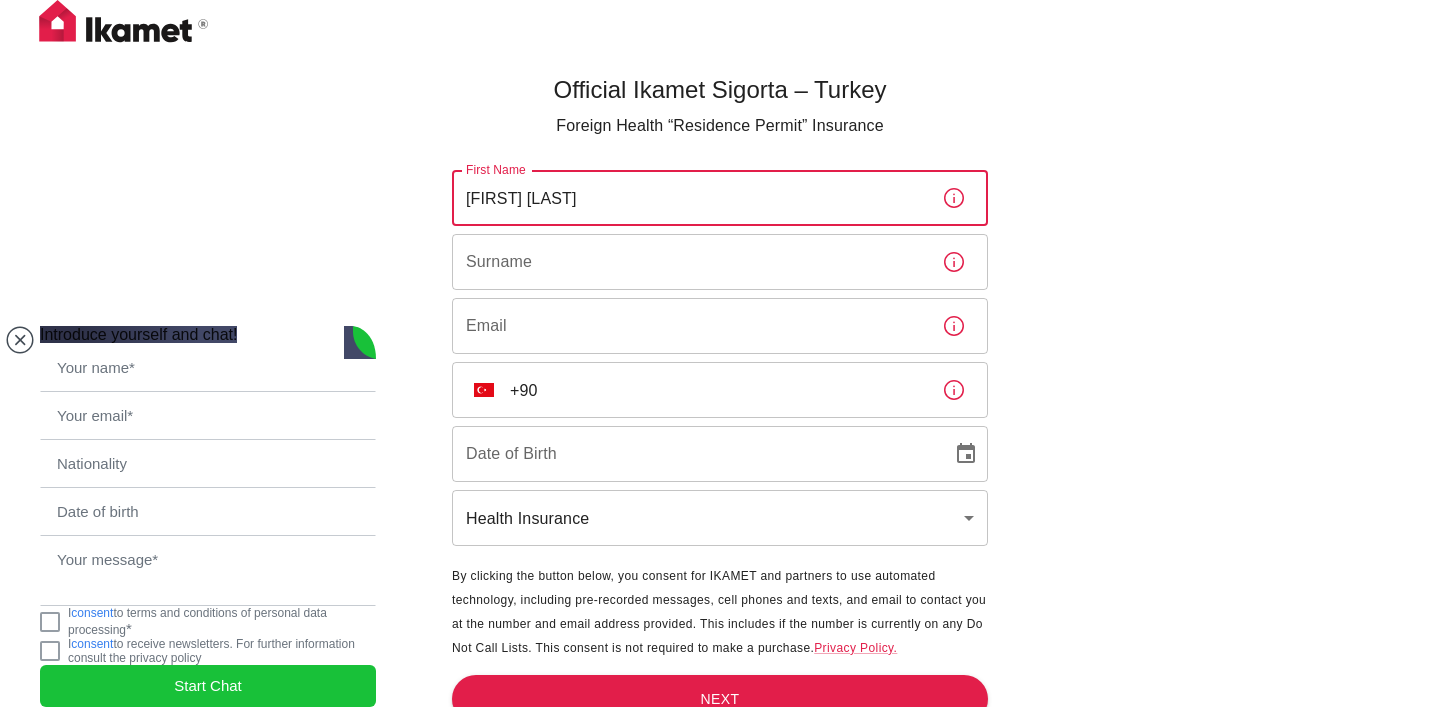 drag, startPoint x: 616, startPoint y: 195, endPoint x: 533, endPoint y: 194, distance: 83.00603 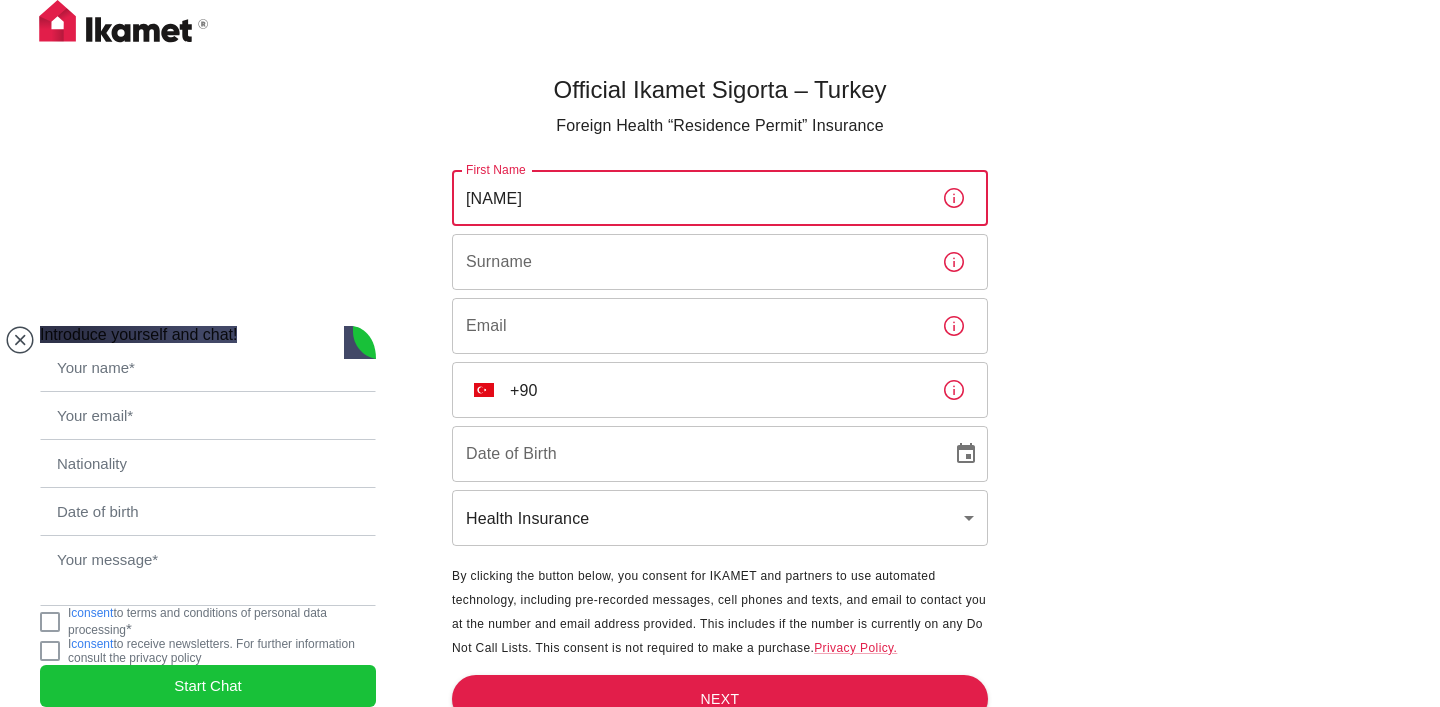 type on "[NAME]" 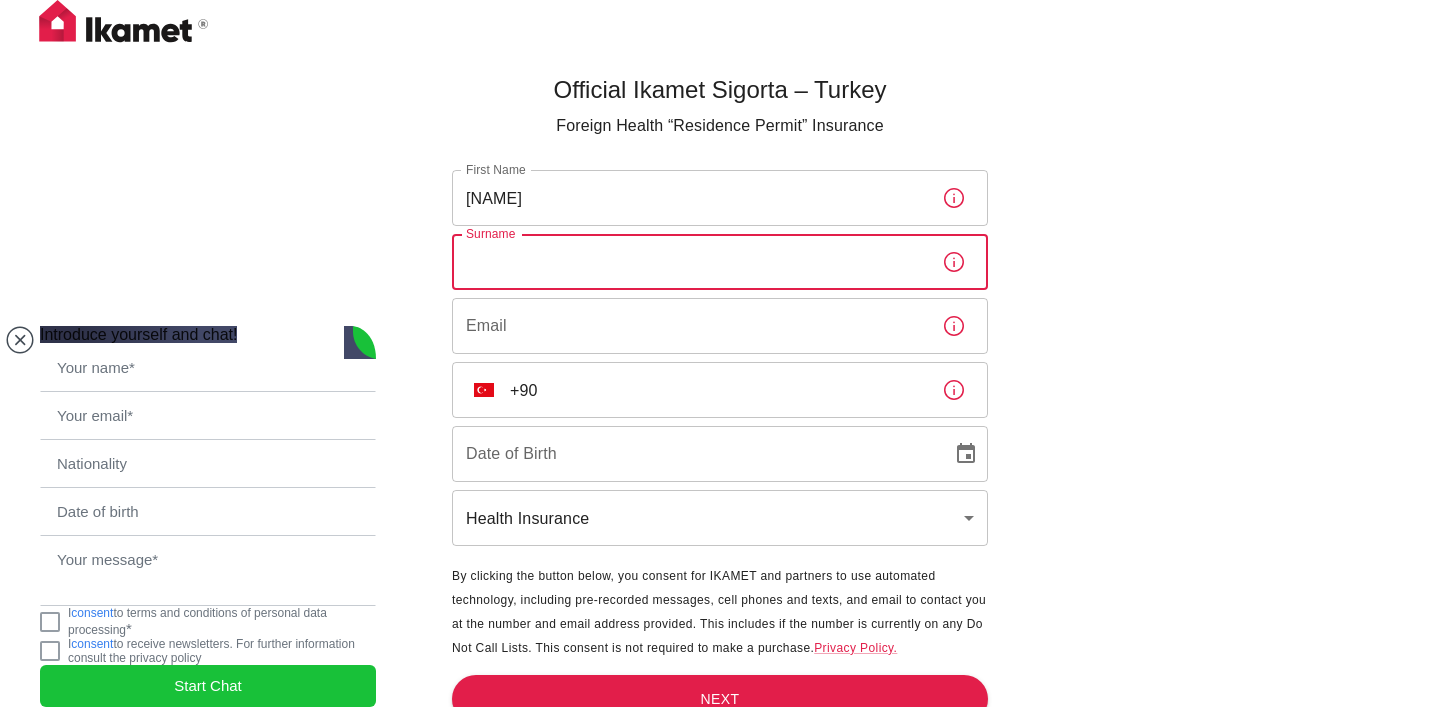 paste on "[LAST]" 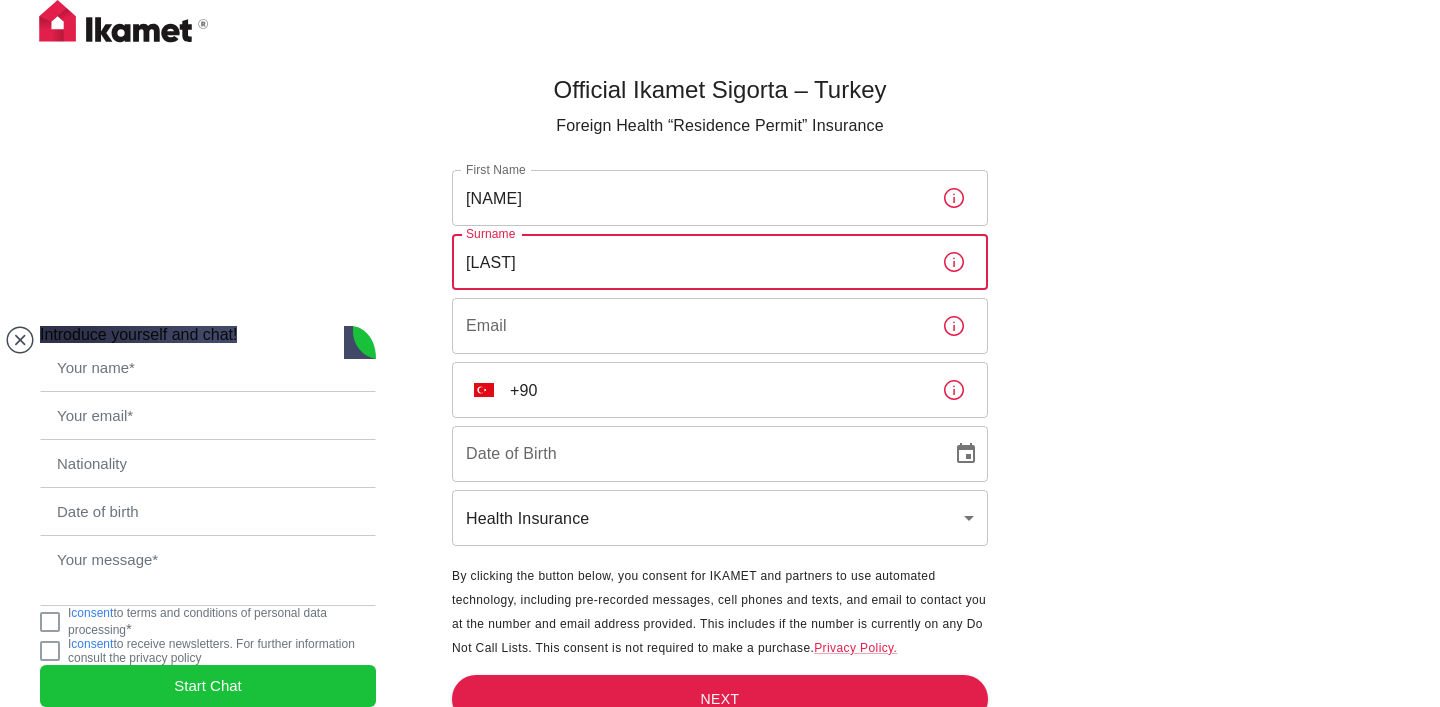 type on "[LAST]" 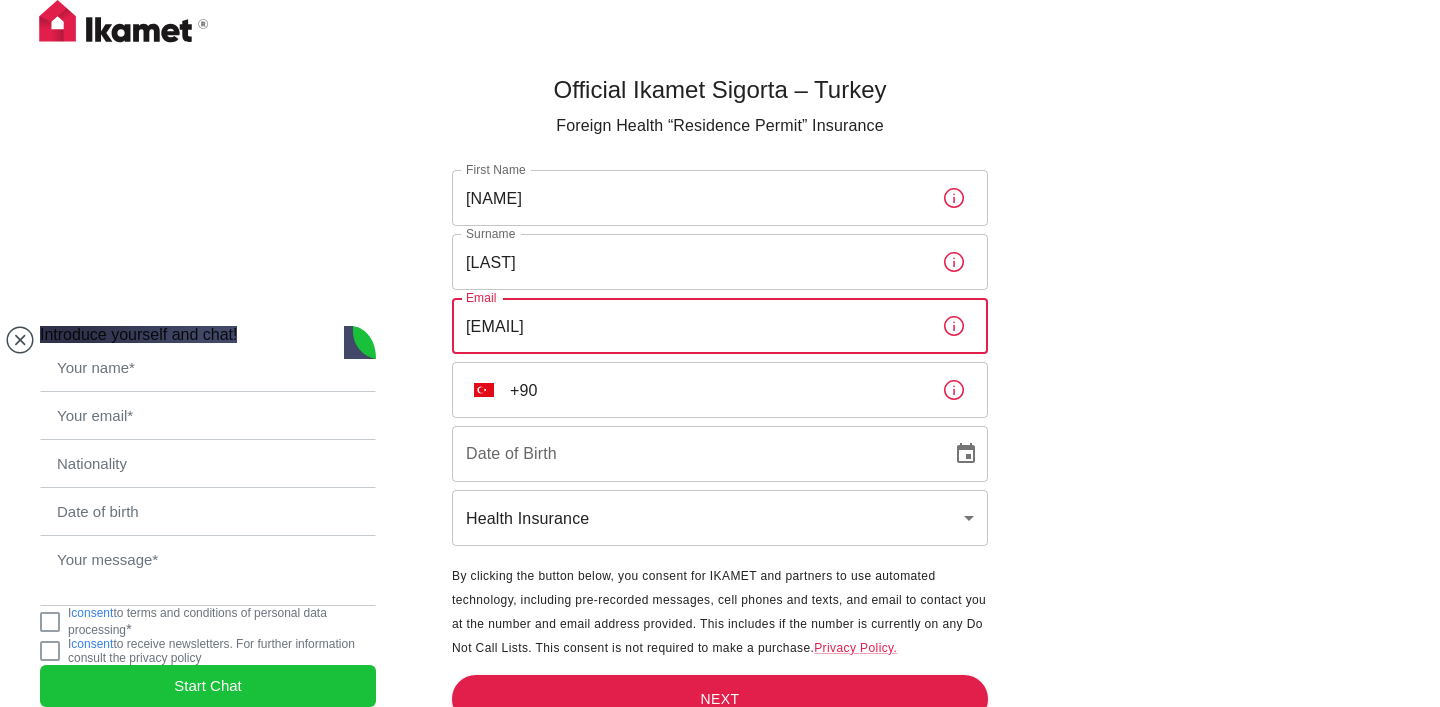 type on "[EMAIL]" 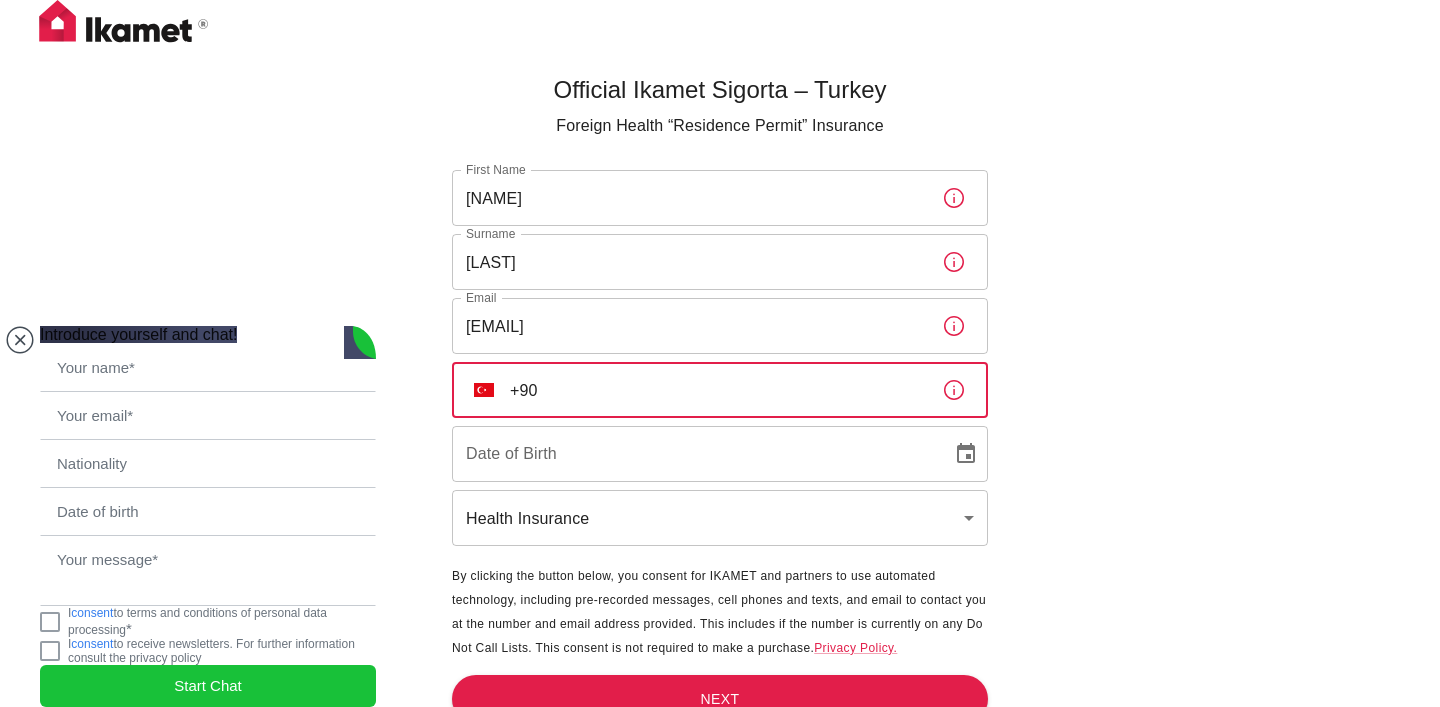 type on "[PHONE]" 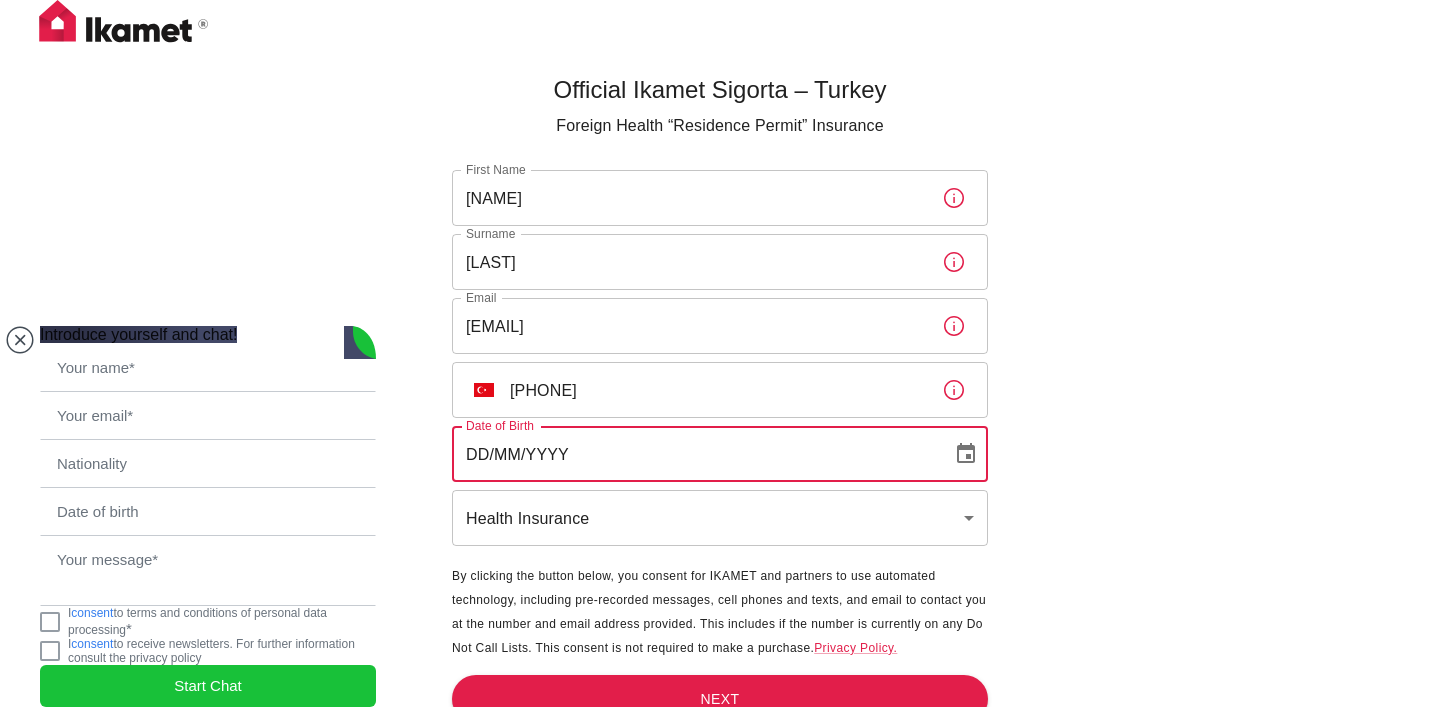click on "DD/MM/YYYY" at bounding box center [695, 454] 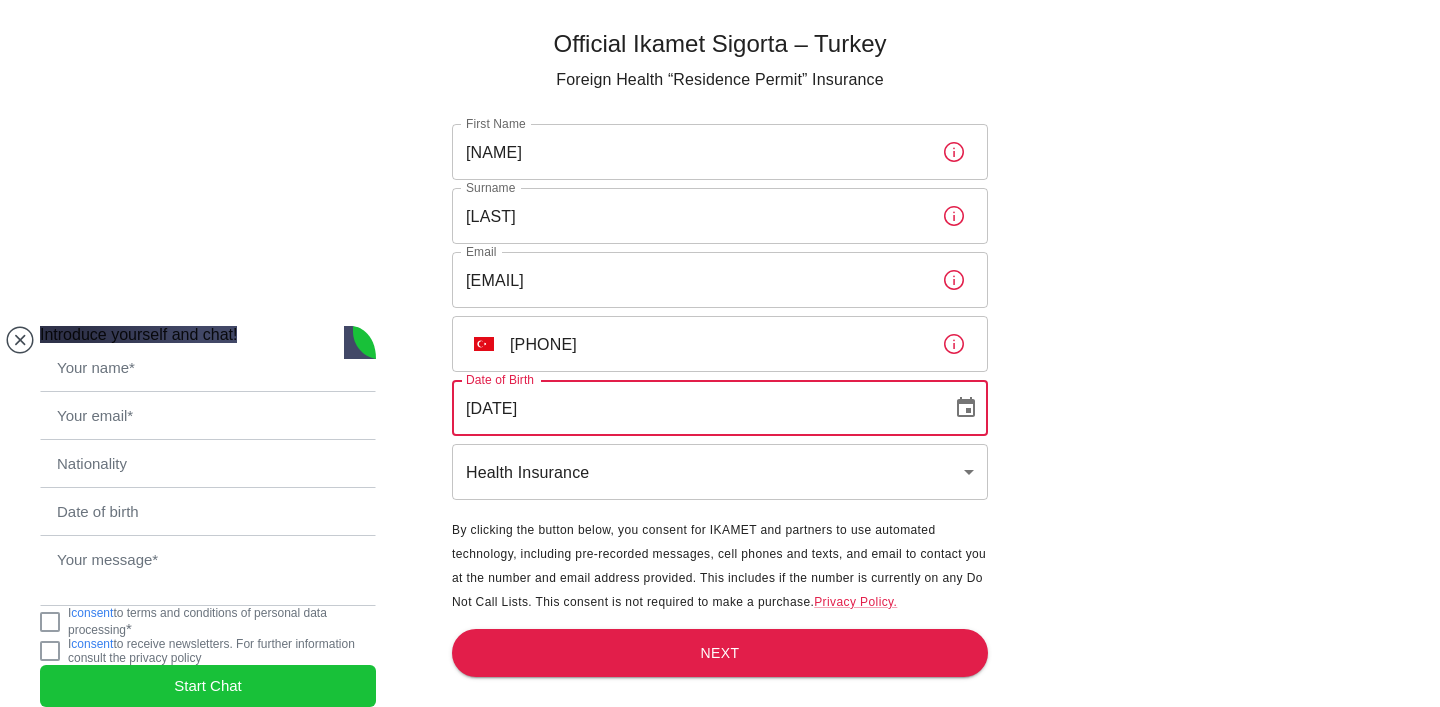 scroll, scrollTop: 47, scrollLeft: 0, axis: vertical 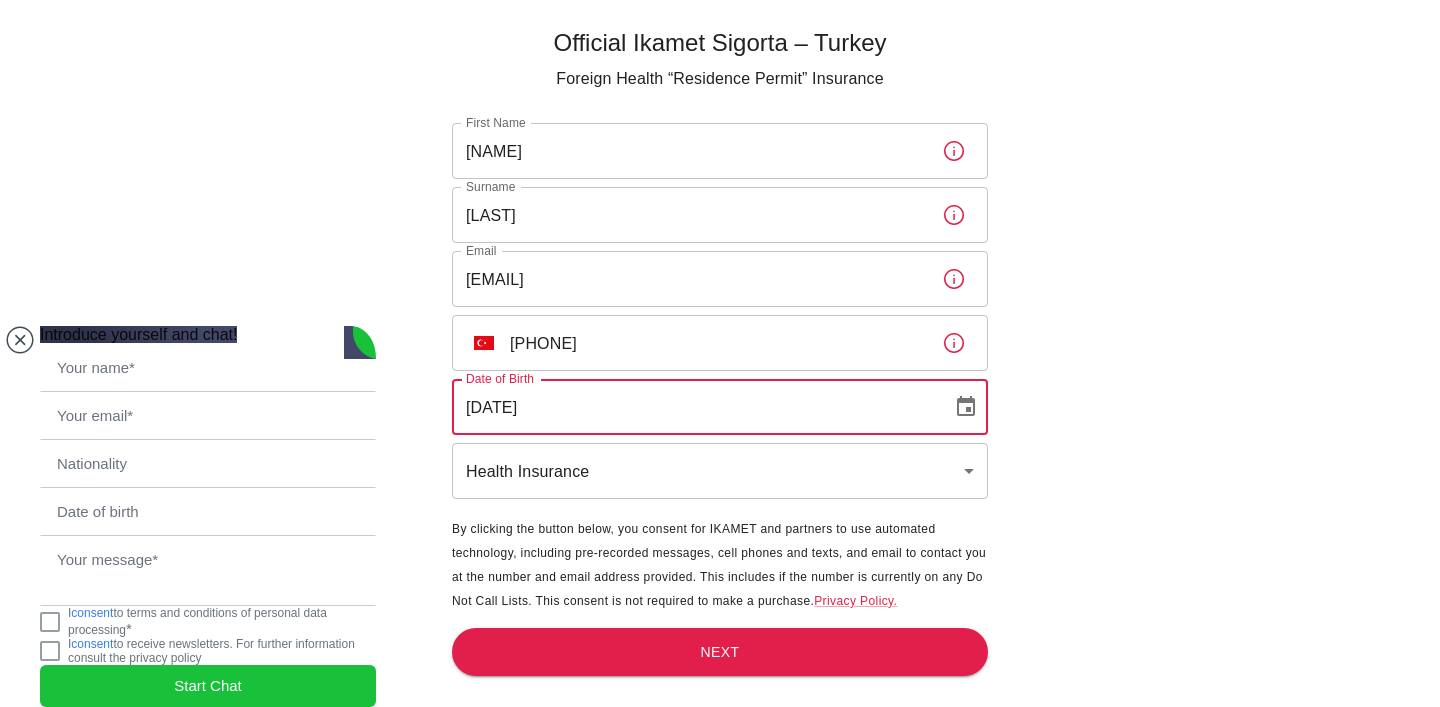 type on "[DATE]" 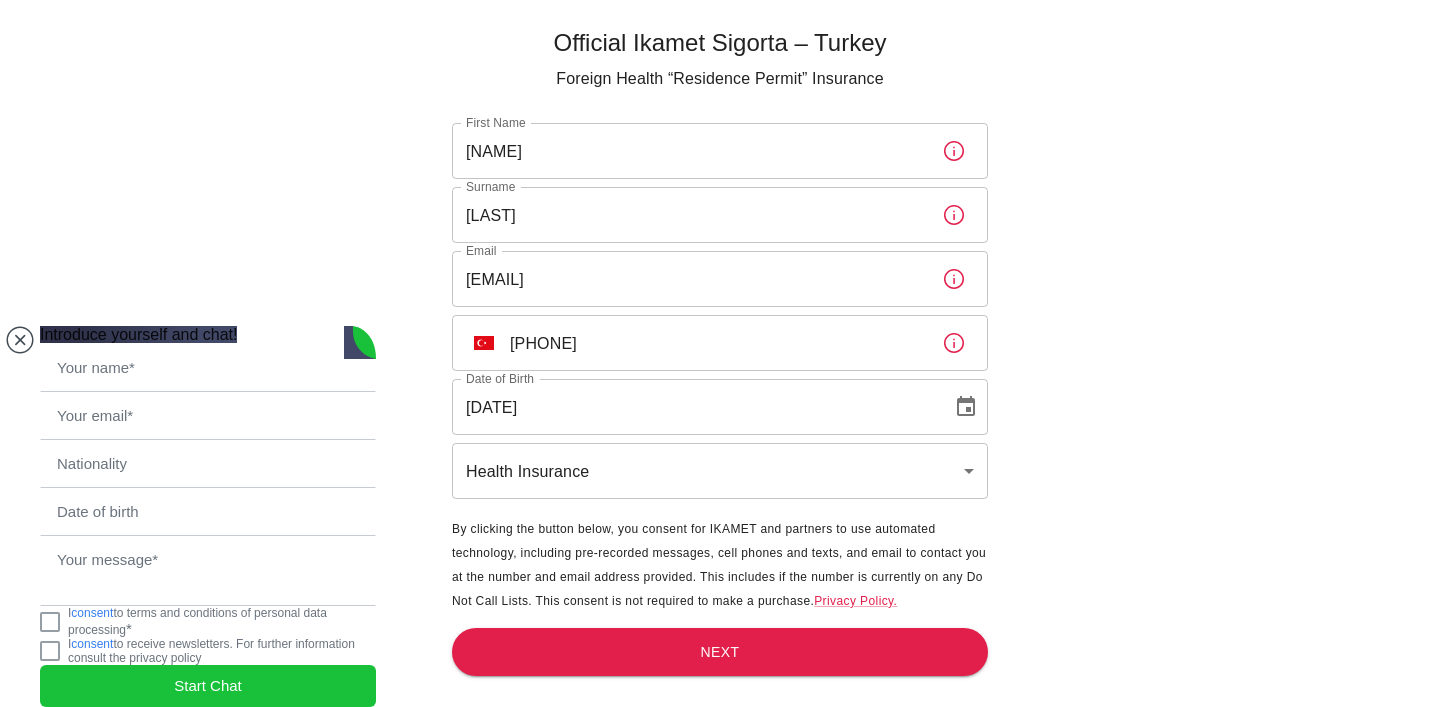 click on "Official Ikamet Sigorta – Turkey Foreign Health “Residence Permit” Insurance First Name [FIRST] First Name Surname [LAST] Surname Email [EMAIL] Email ​ TR [PHONE] ​ Date of Birth [DATE] Date of Birth Health Insurance health ​ By clicking the button below, you consent for IKAMET and partners to use automated technology, including pre-recorded messages, cell phones and texts, and email to contact you at the number and email address provided. This includes if the number is currently on any Do Not Call Lists. This consent is not required to make a purchase.  Privacy Policy. Next" at bounding box center [720, 339] 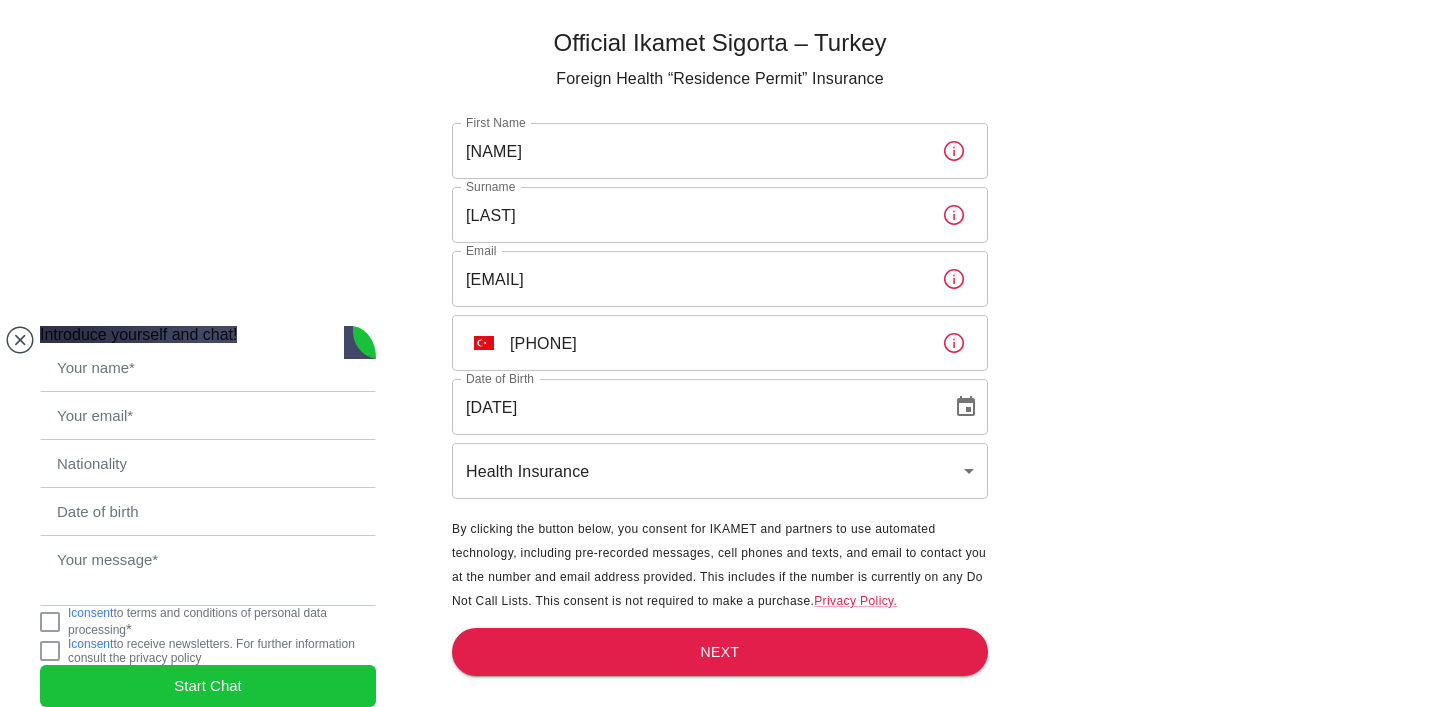scroll, scrollTop: 66, scrollLeft: 0, axis: vertical 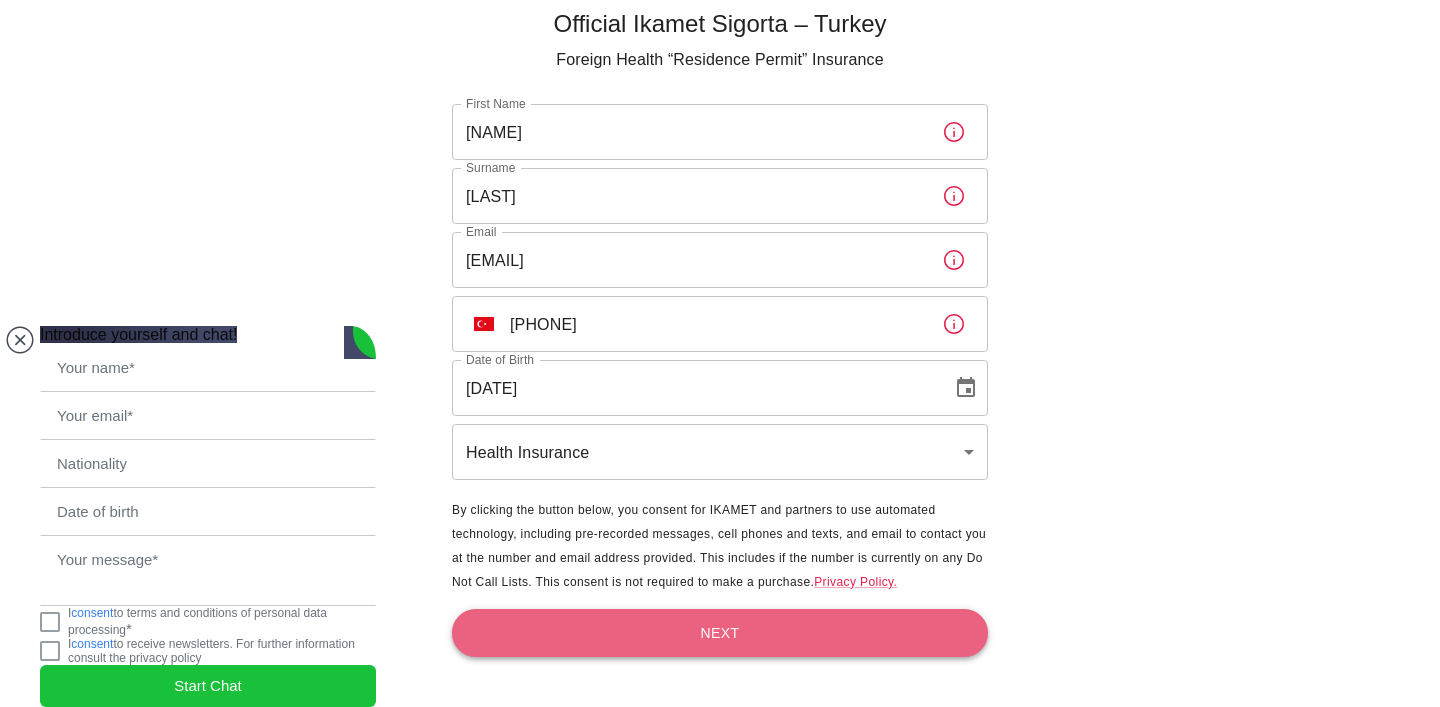 click on "Next" at bounding box center [720, 633] 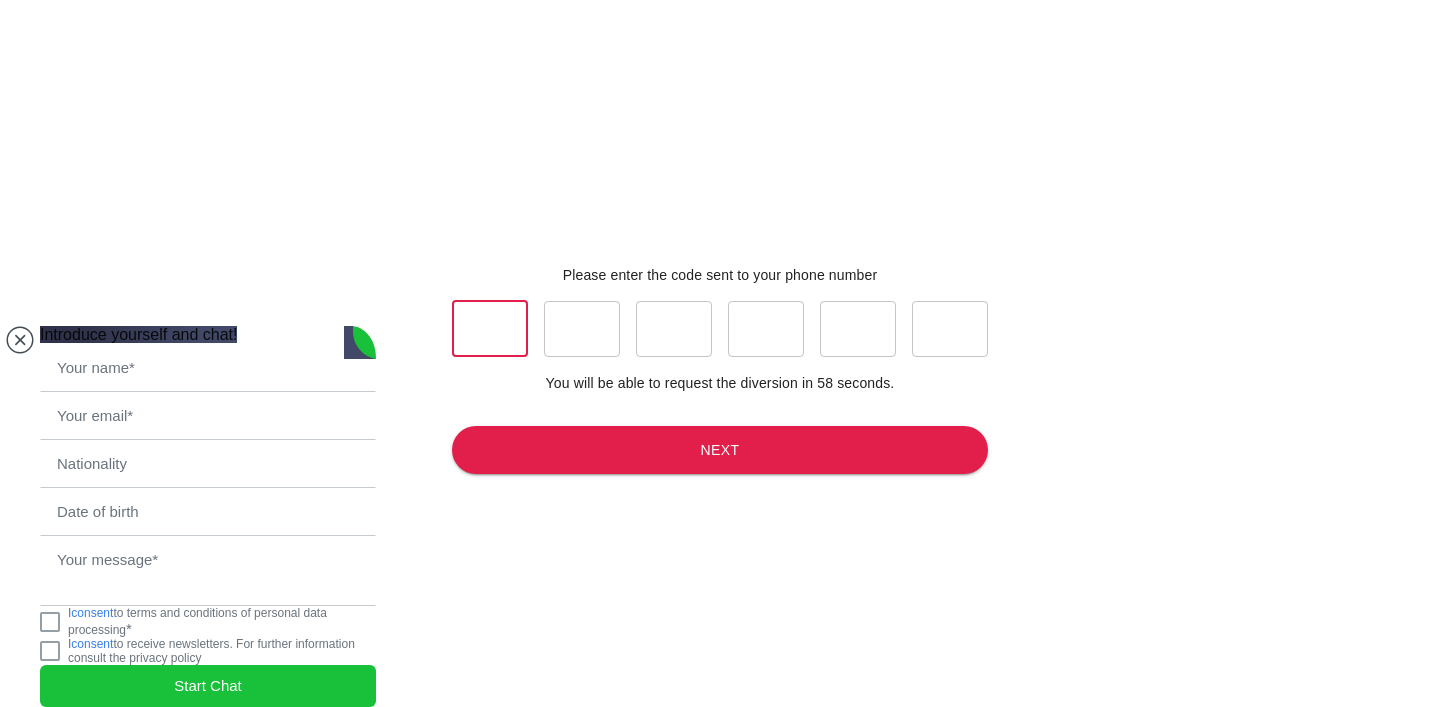 click at bounding box center [490, 329] 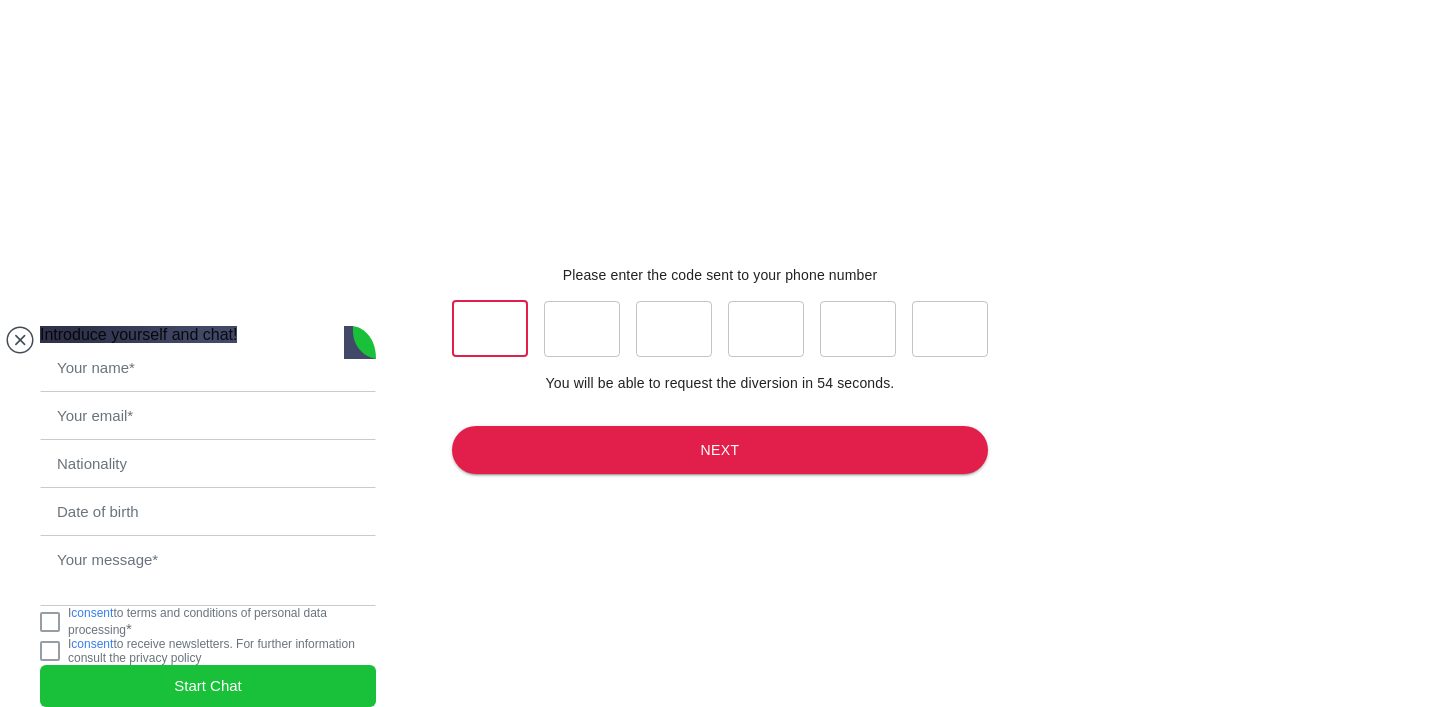 type on "7" 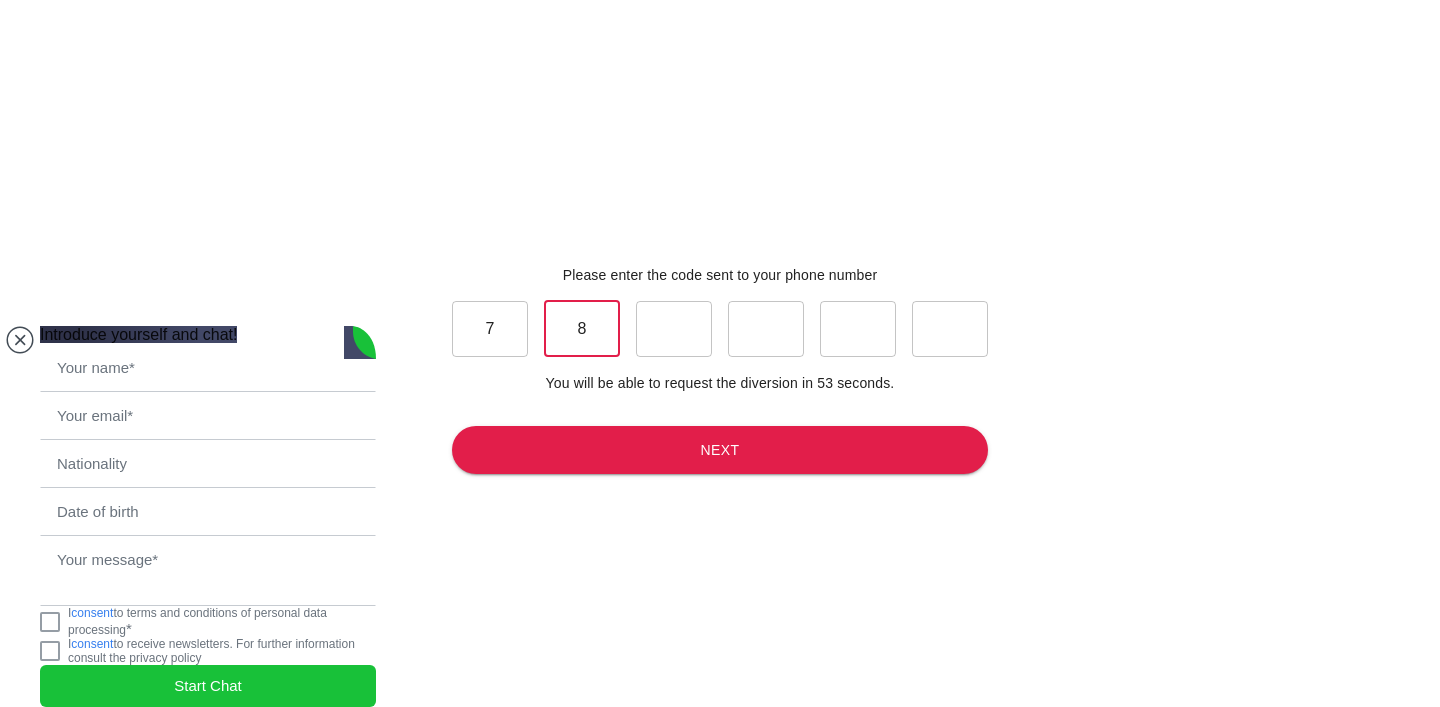 type on "9" 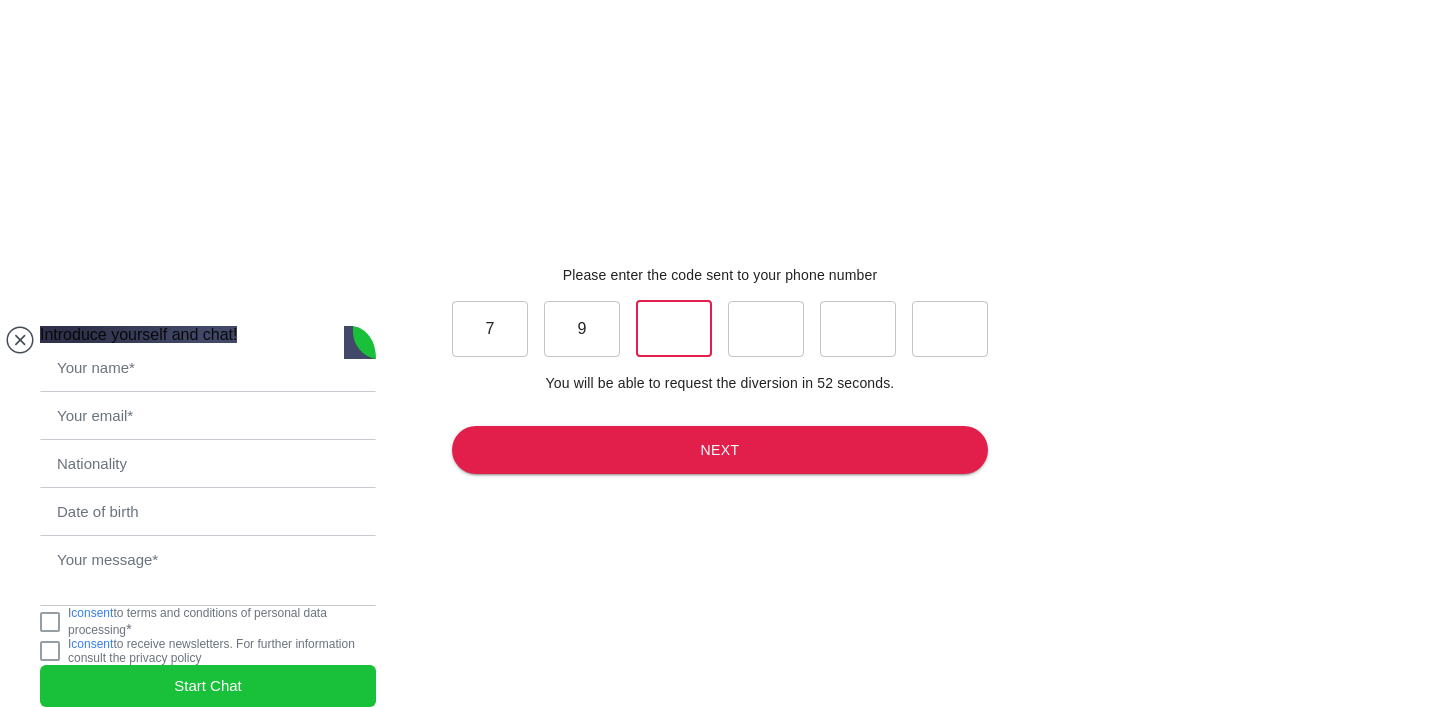type on "4" 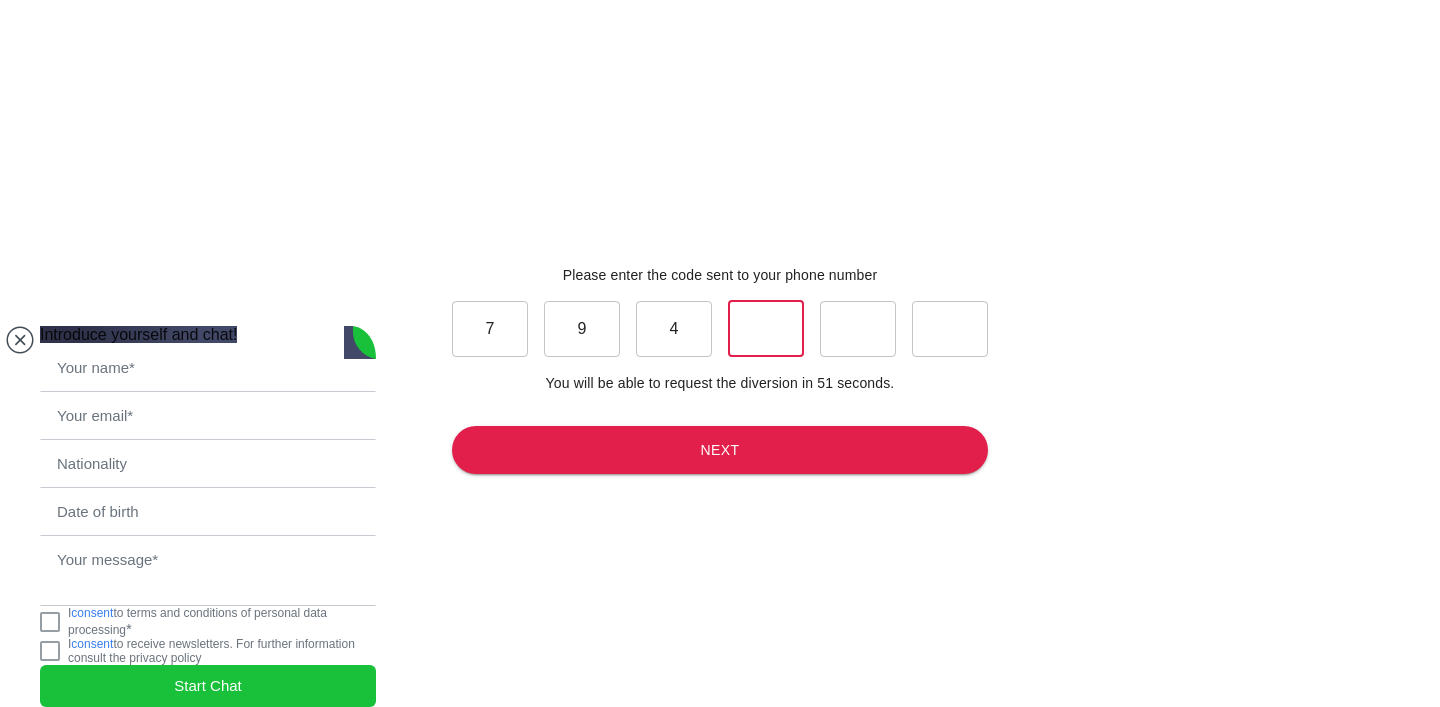 type on "6" 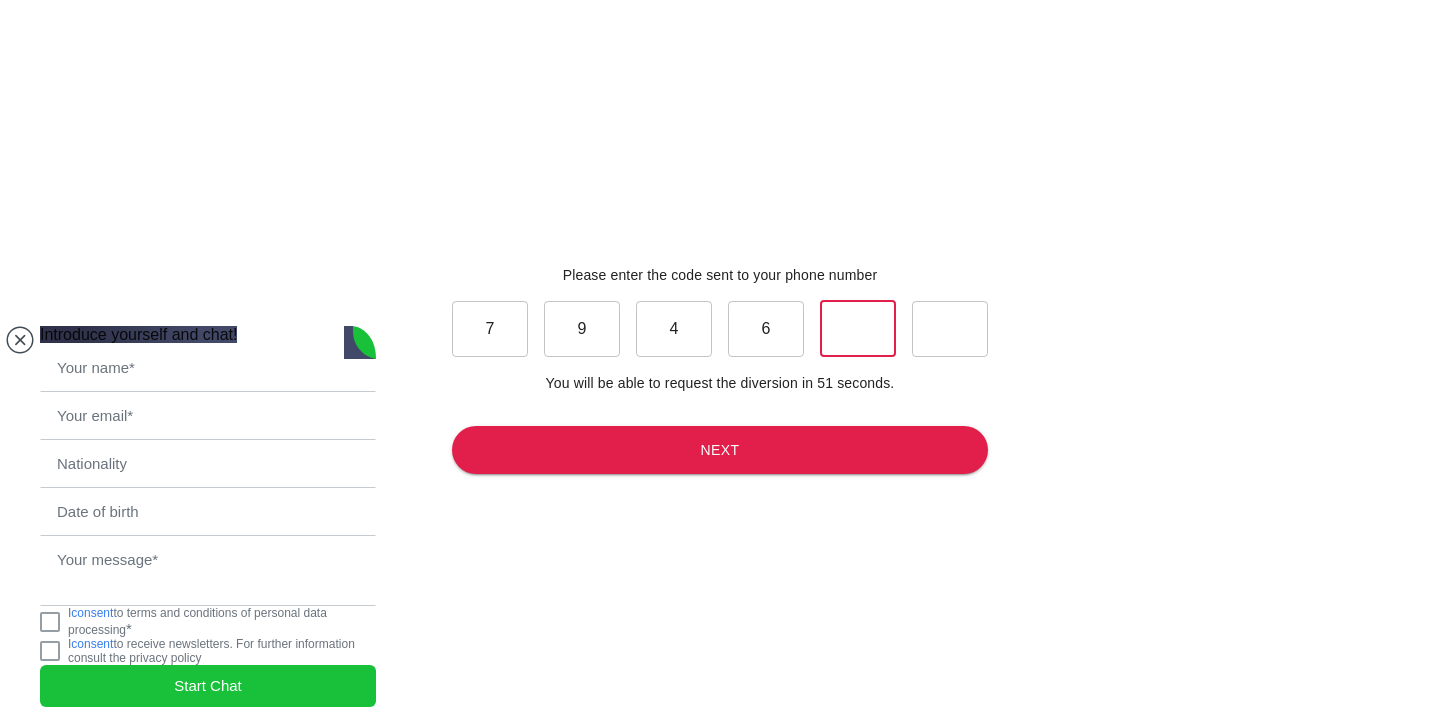 type on "1" 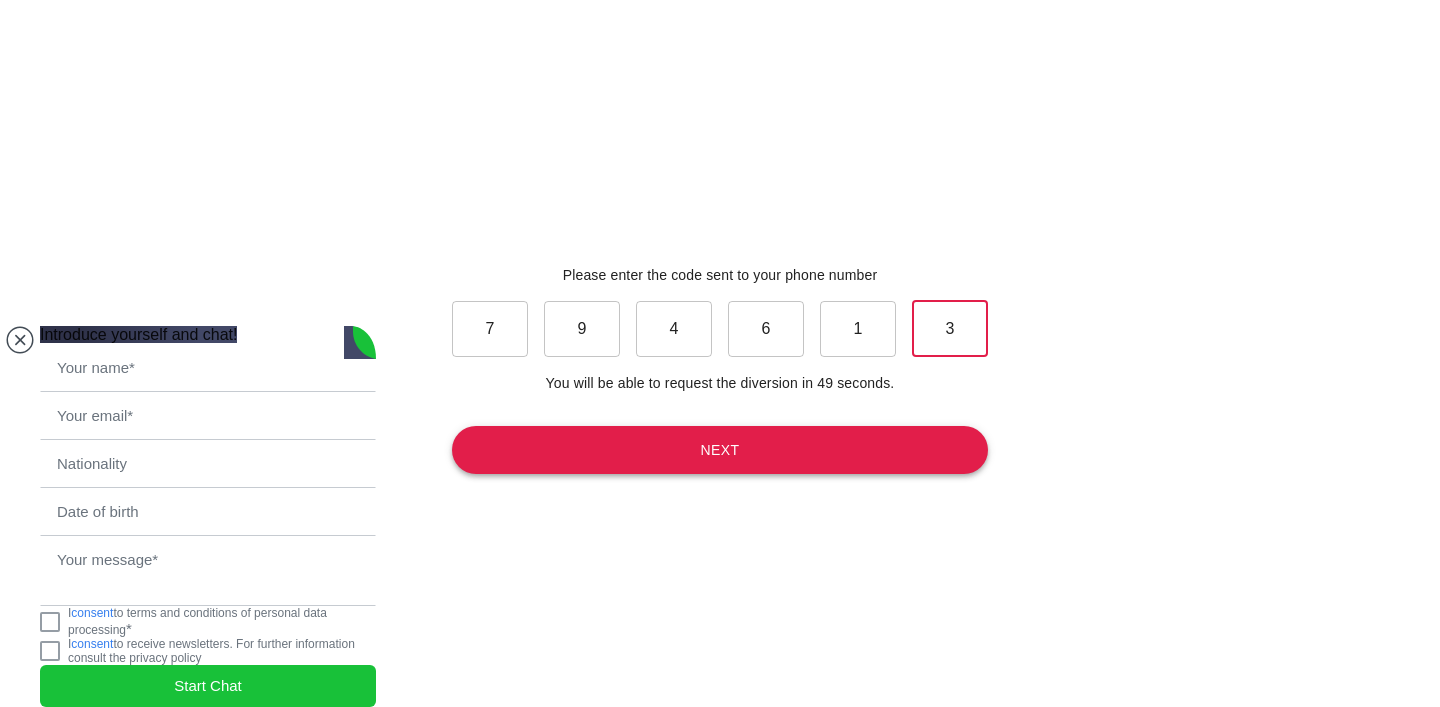 type on "3" 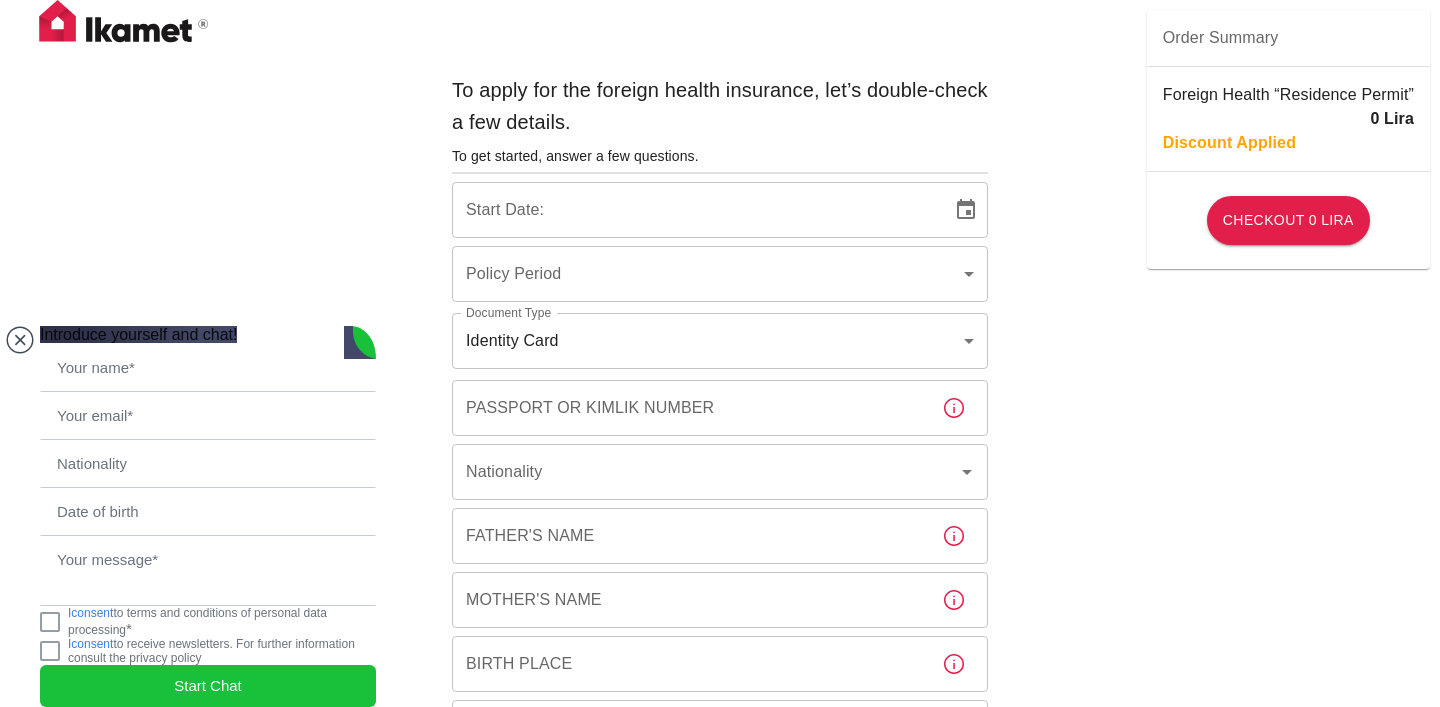 type on "b7343ef8-d55e-4554-96a8-76e30347e985" 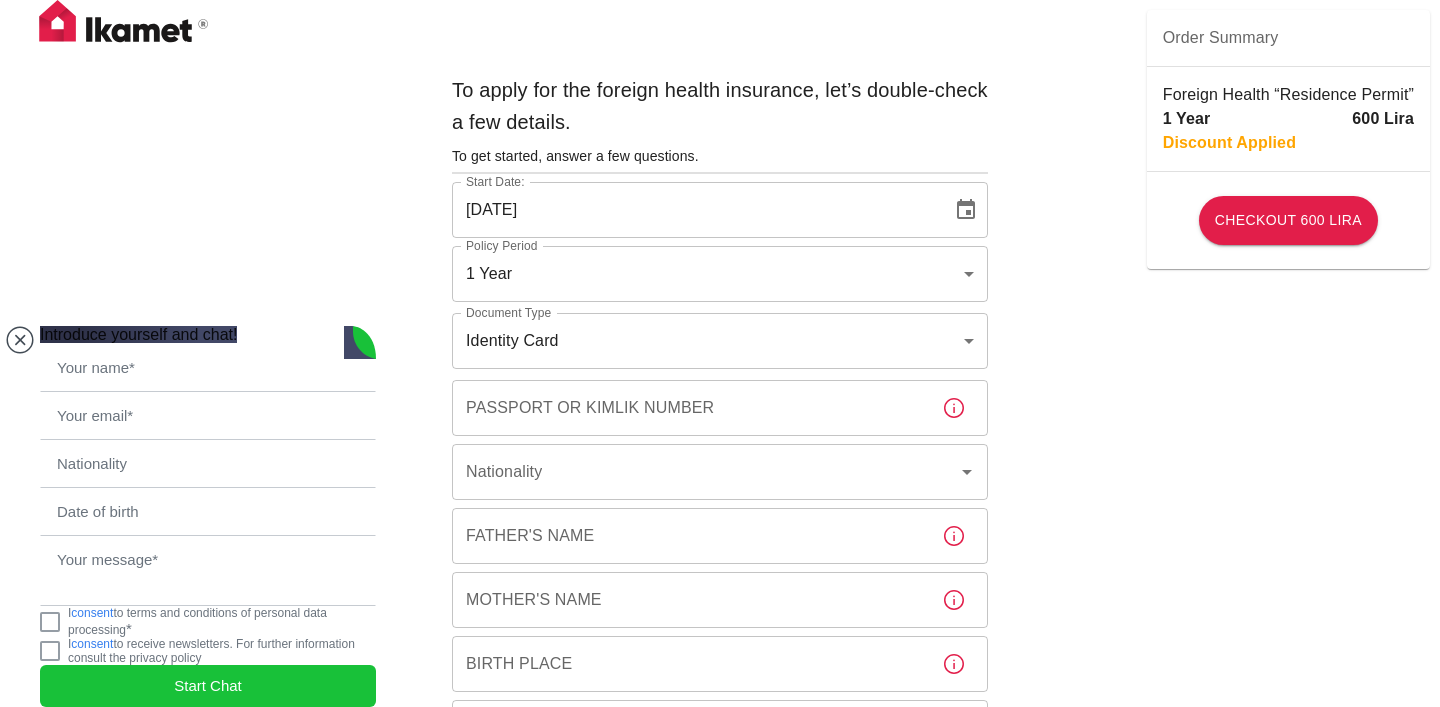 type on "[DATE]" 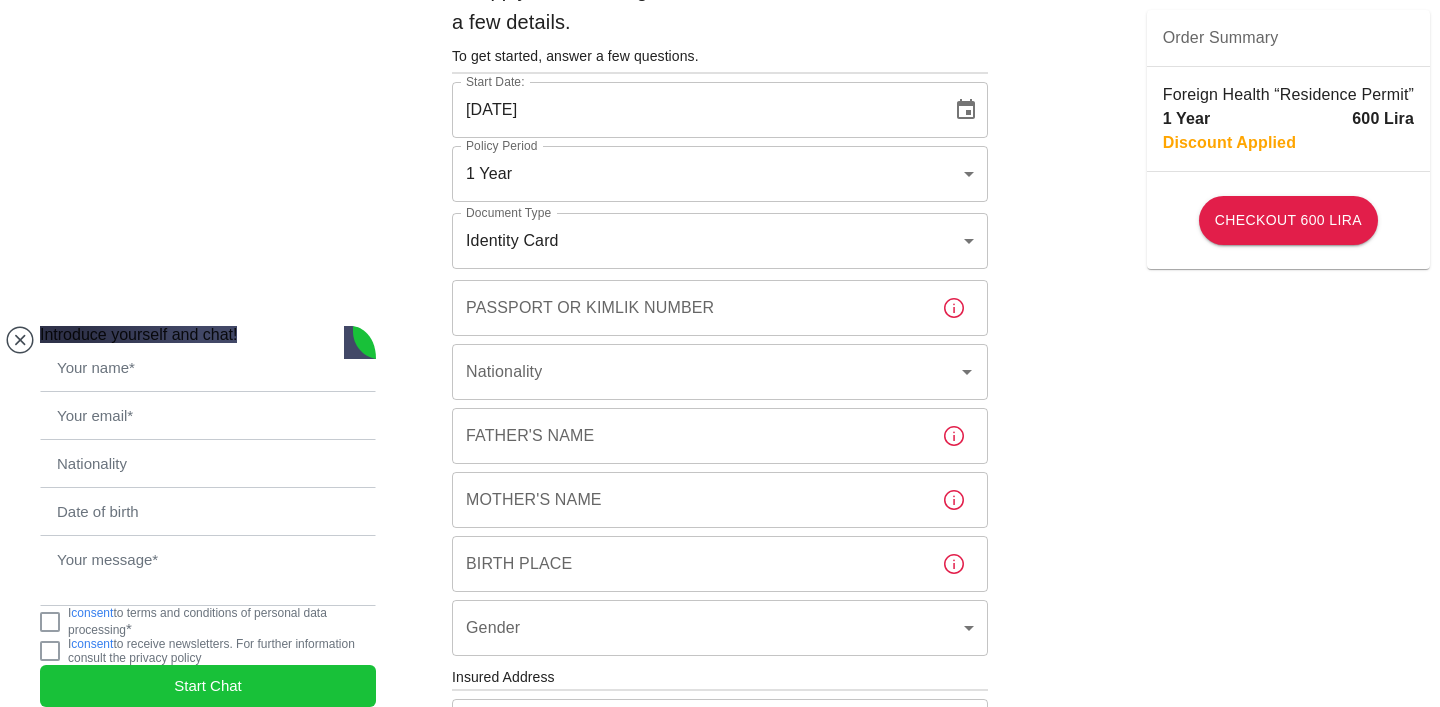 scroll, scrollTop: 101, scrollLeft: 0, axis: vertical 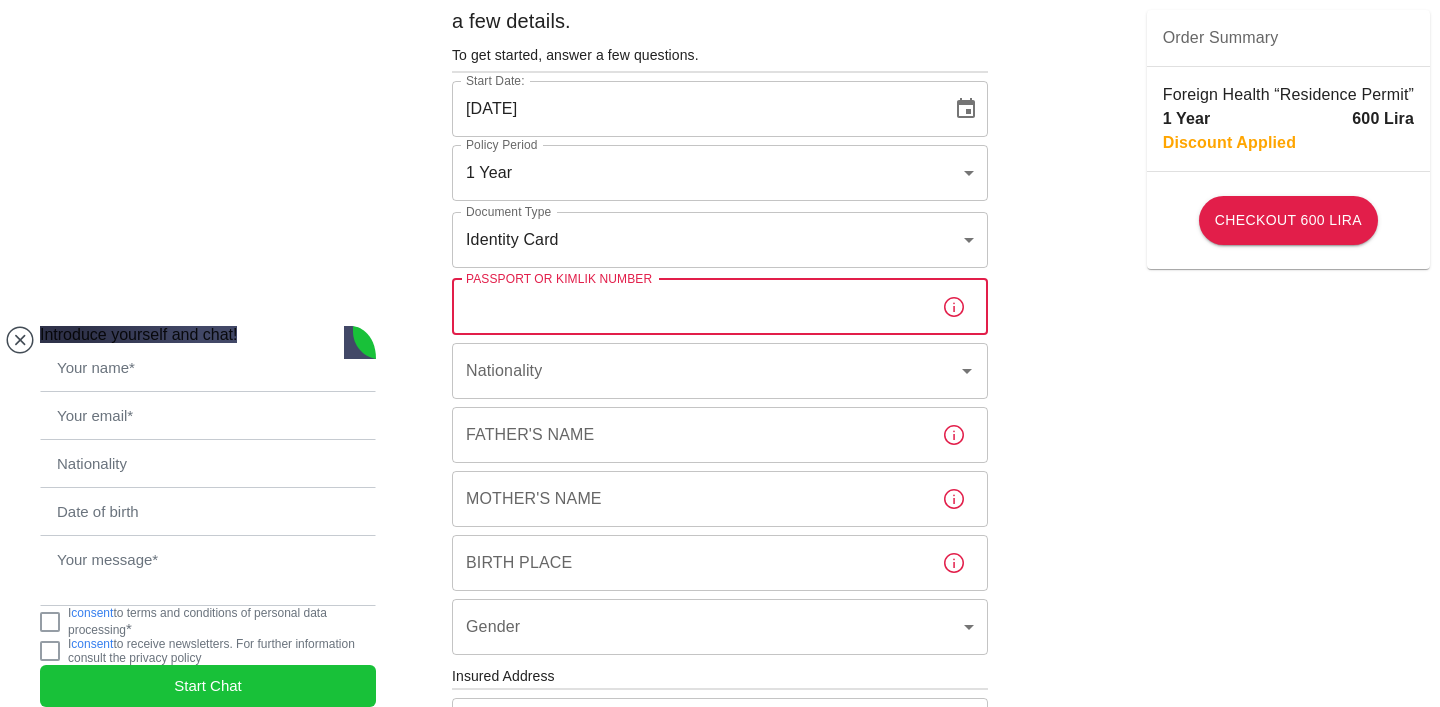 click on "Passport or Kimlik Number" at bounding box center (689, 307) 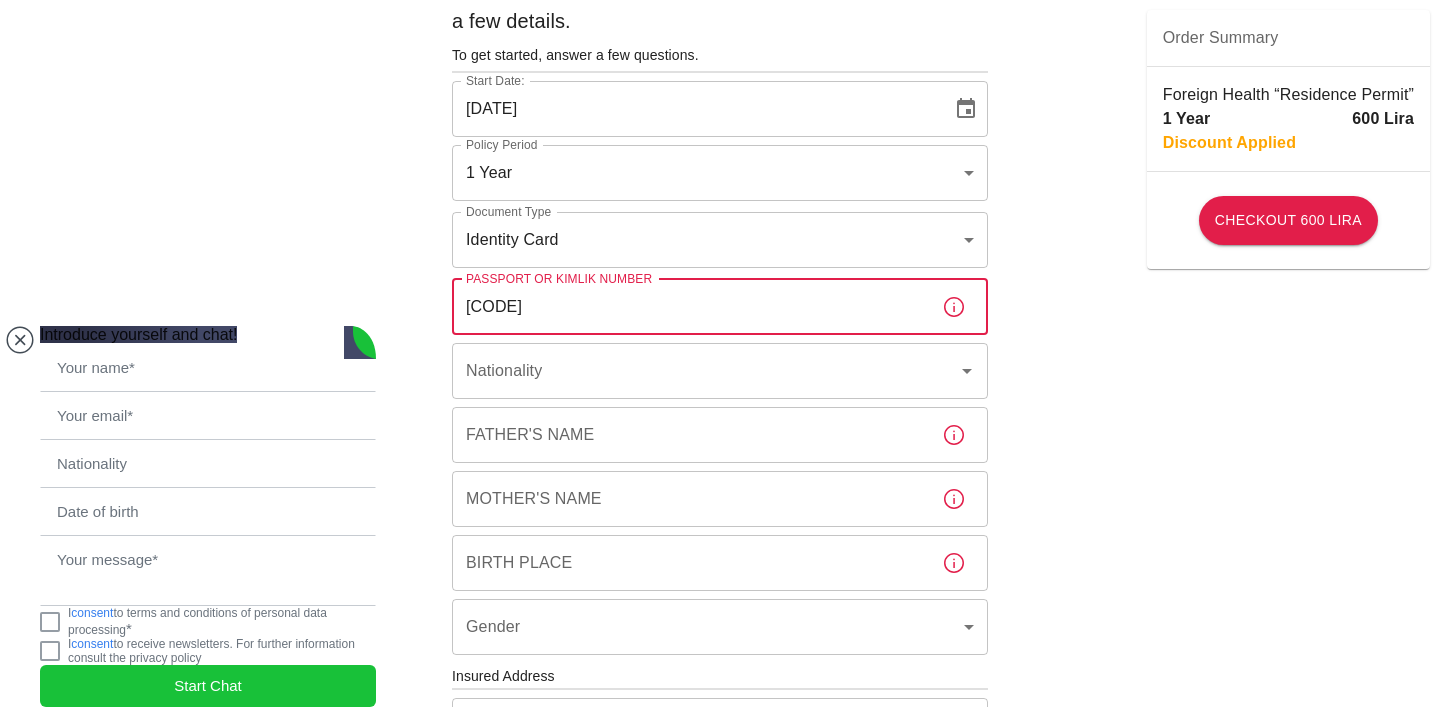 type on "[LETTER]" 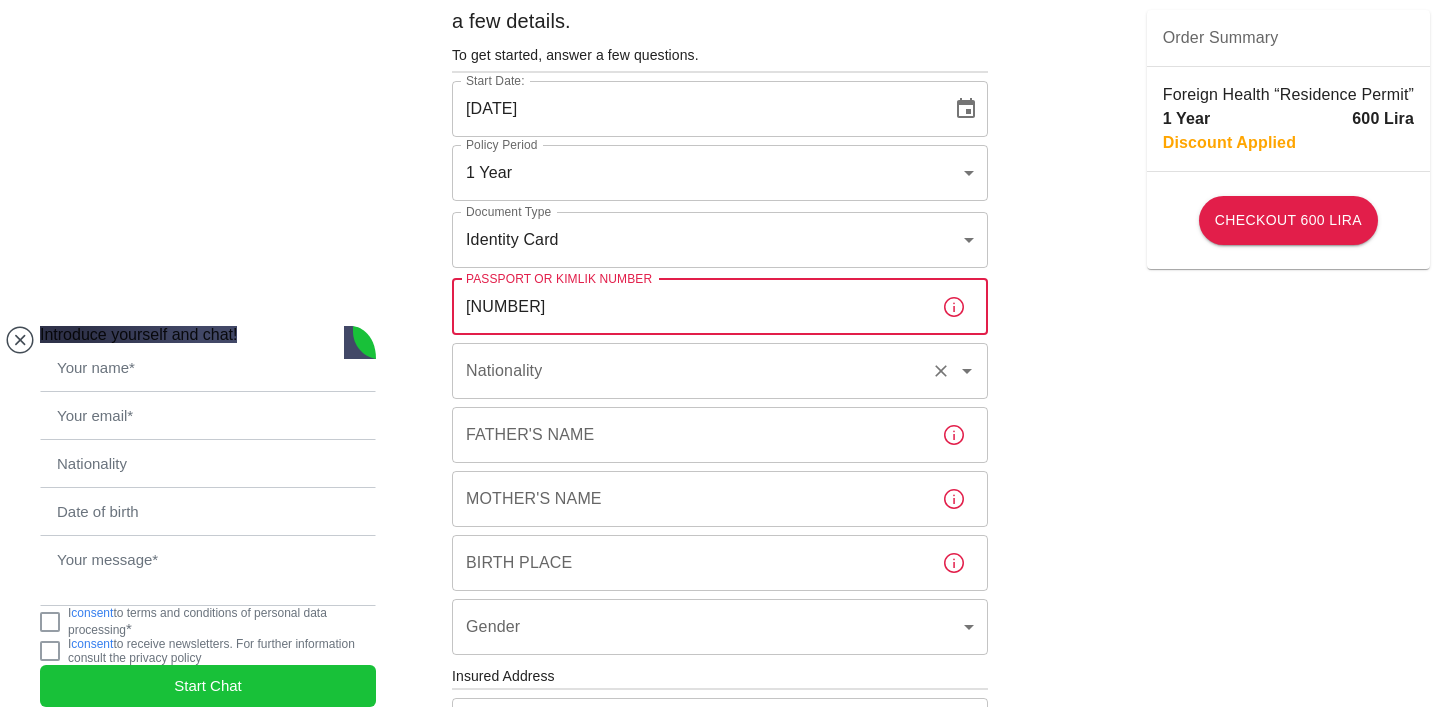 type on "[NUMBER]" 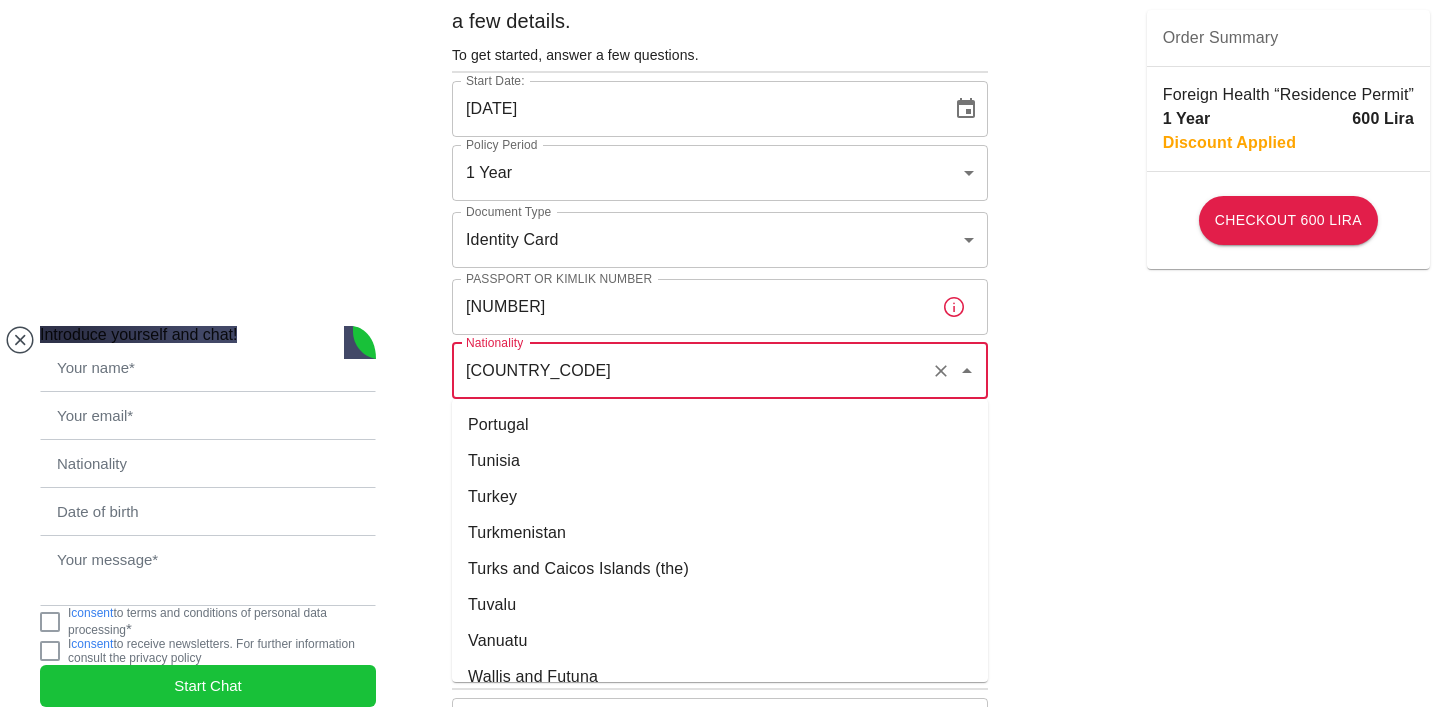 click on "Turkey" at bounding box center [720, 497] 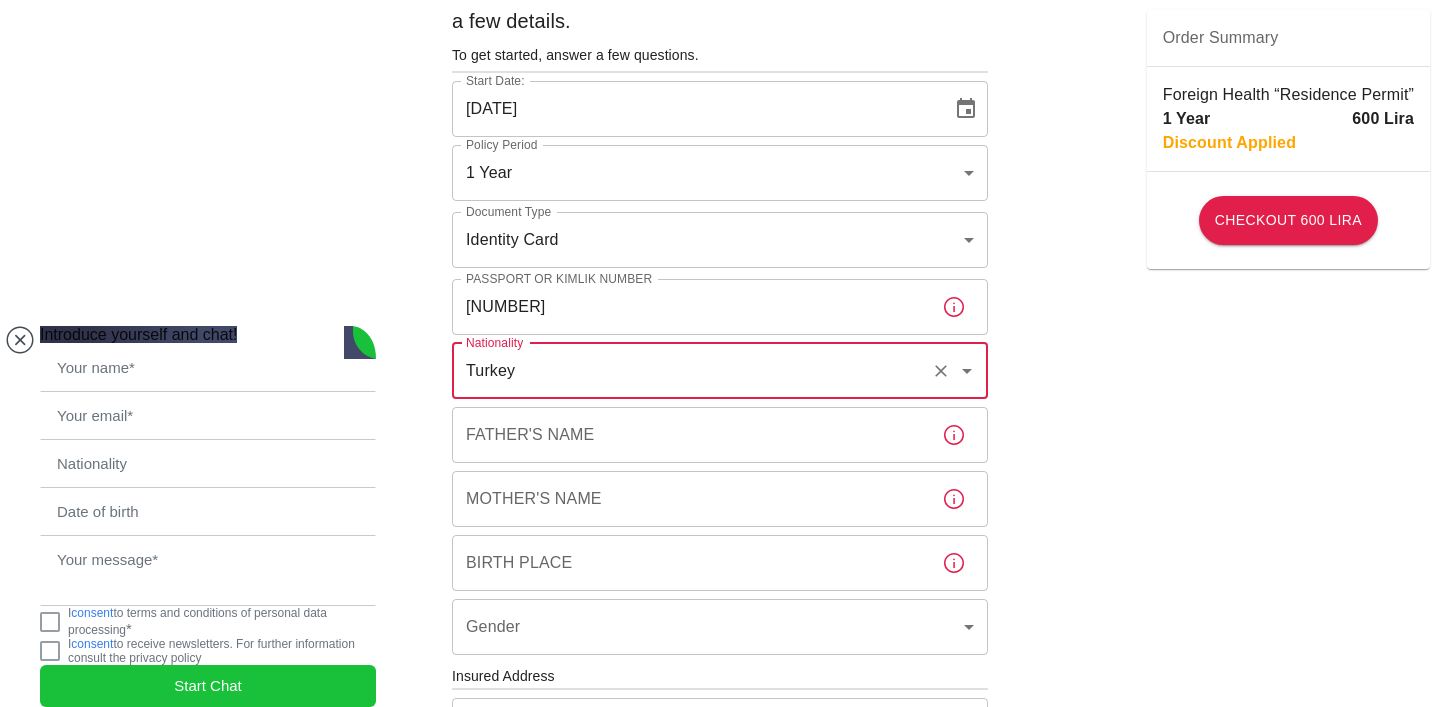 type on "Turkey" 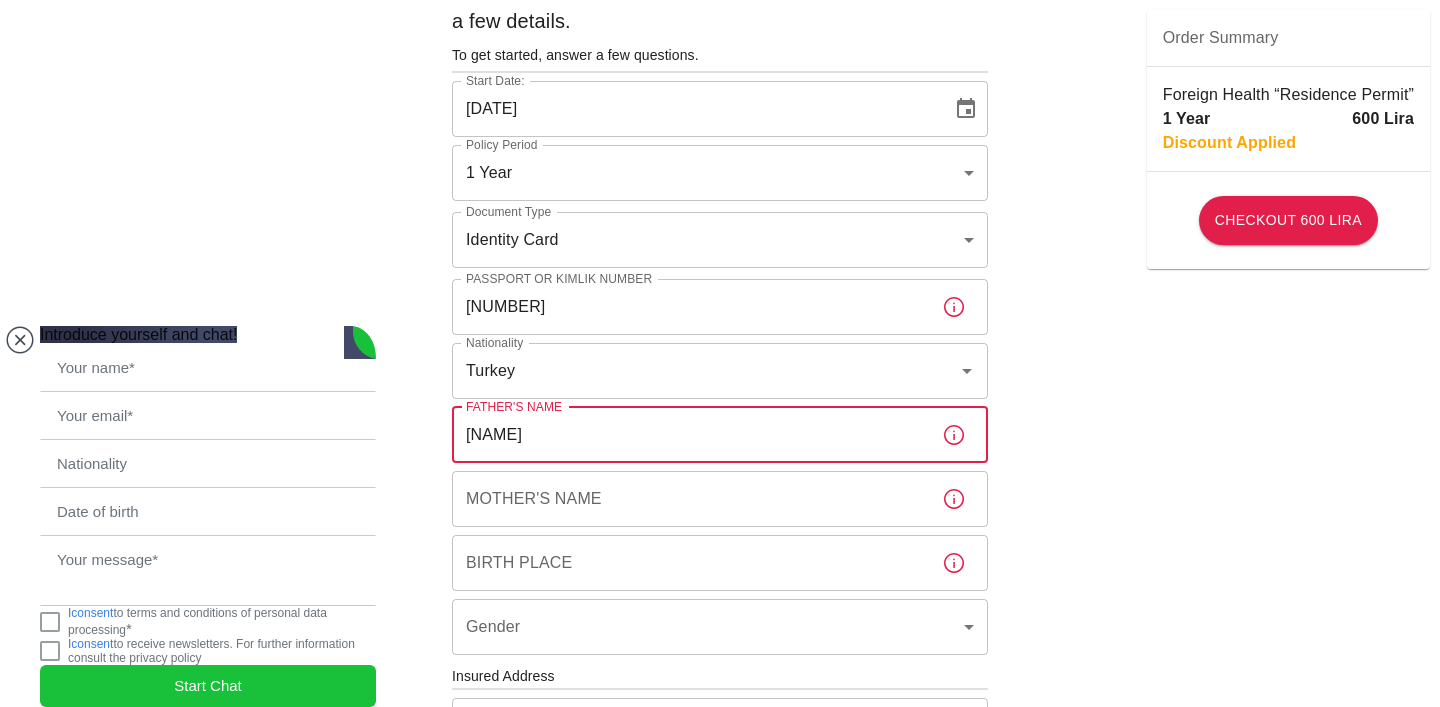 type on "[NAME]" 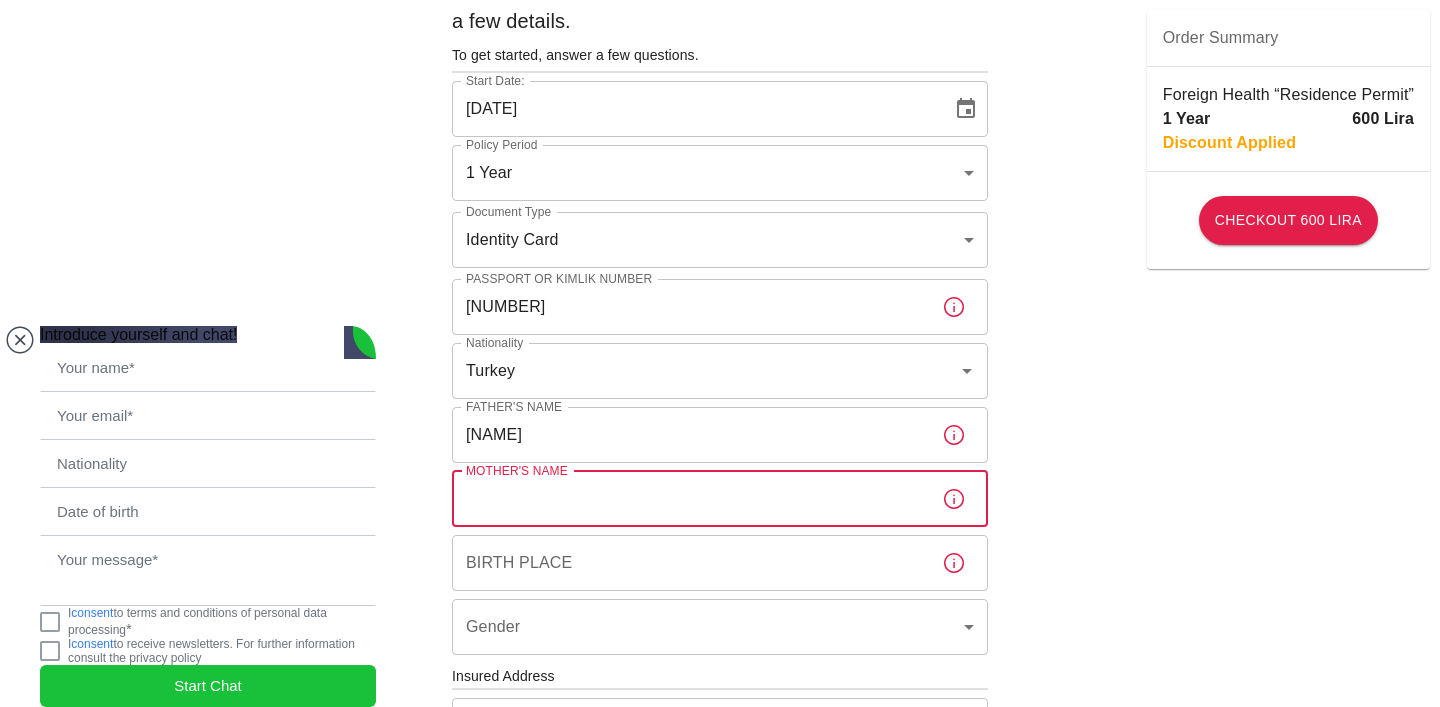 click on "Mother's Name" at bounding box center (689, 499) 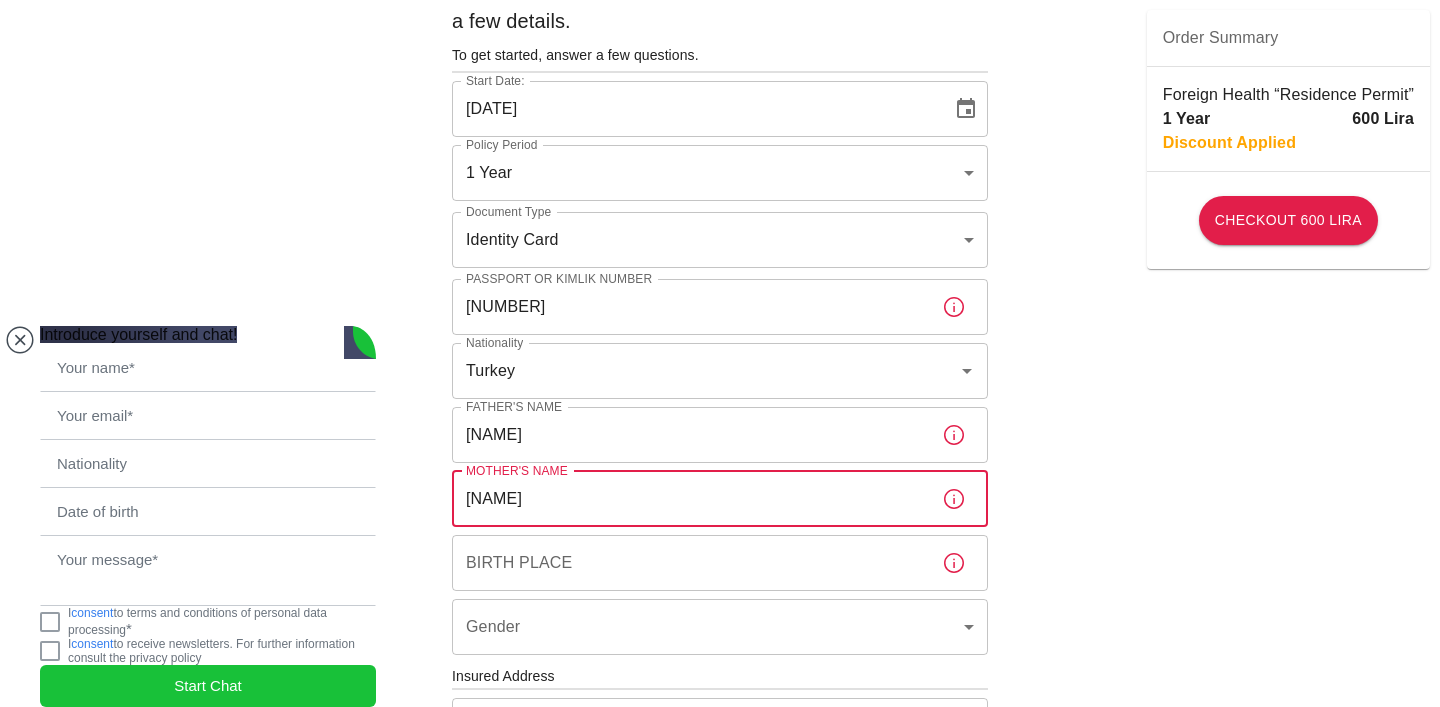 type on "[NAME]" 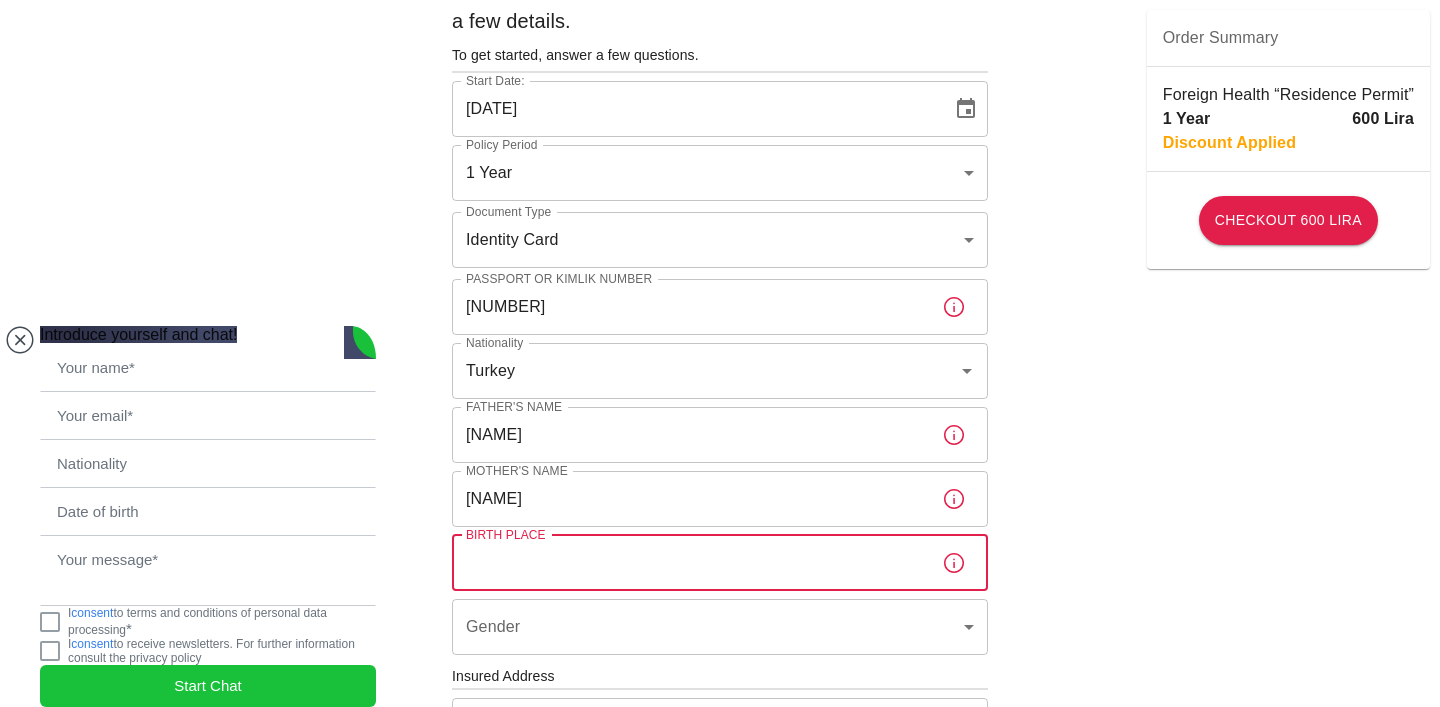 click on "Birth Place" at bounding box center (689, 563) 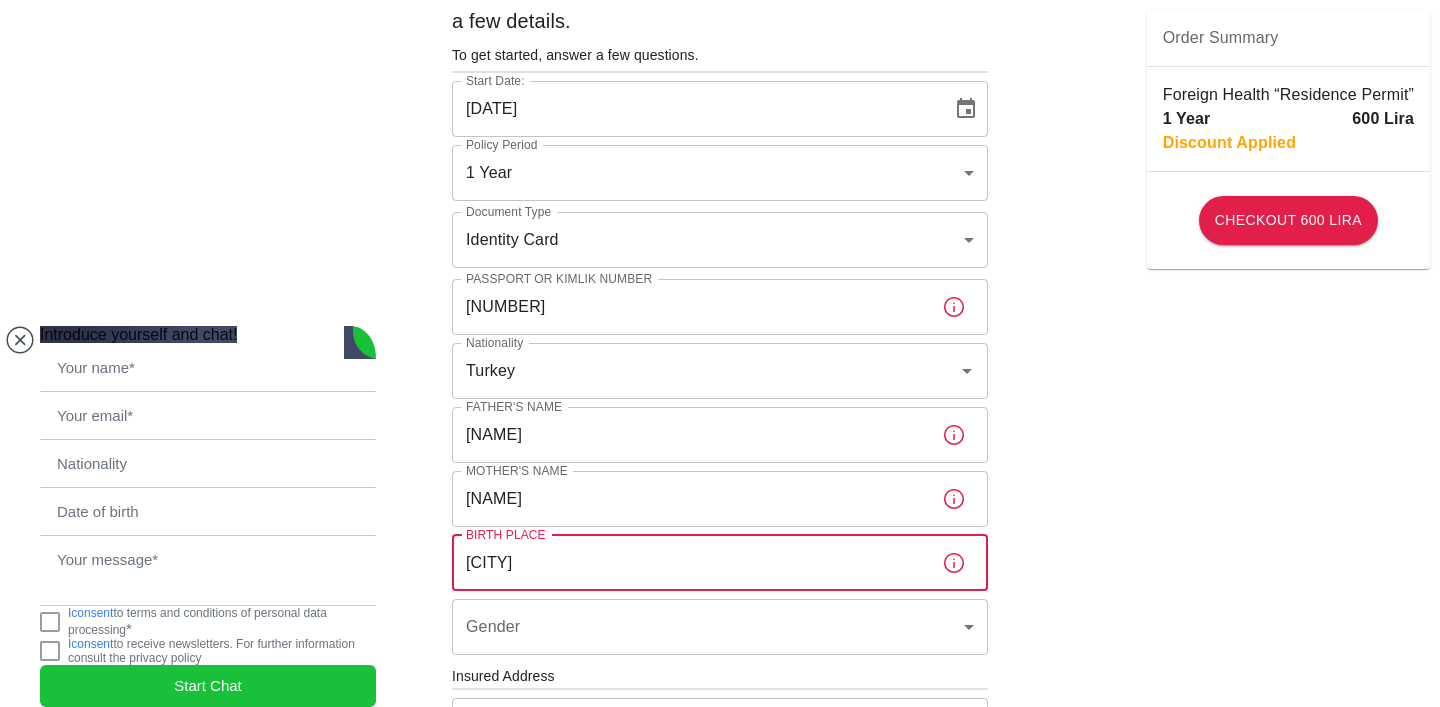 type on "[CITY]" 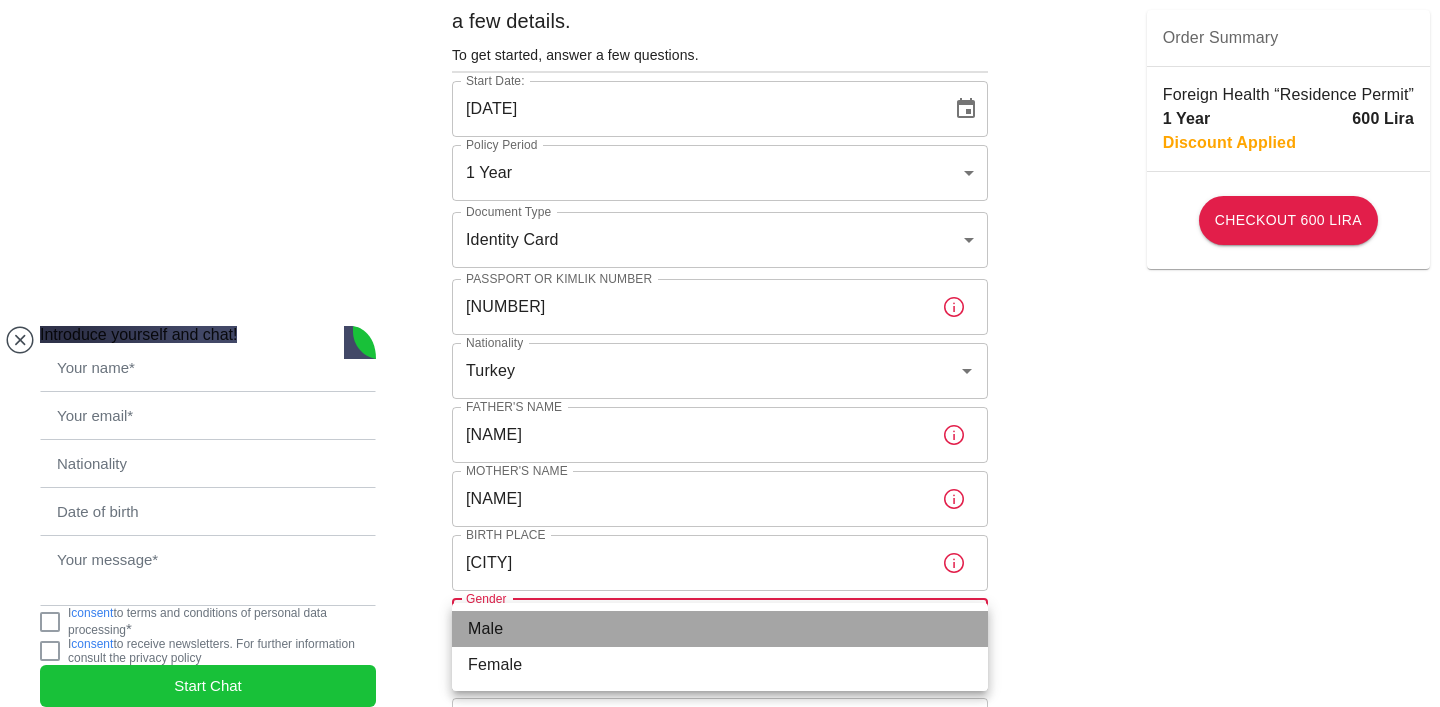 click on "Male" at bounding box center [720, 629] 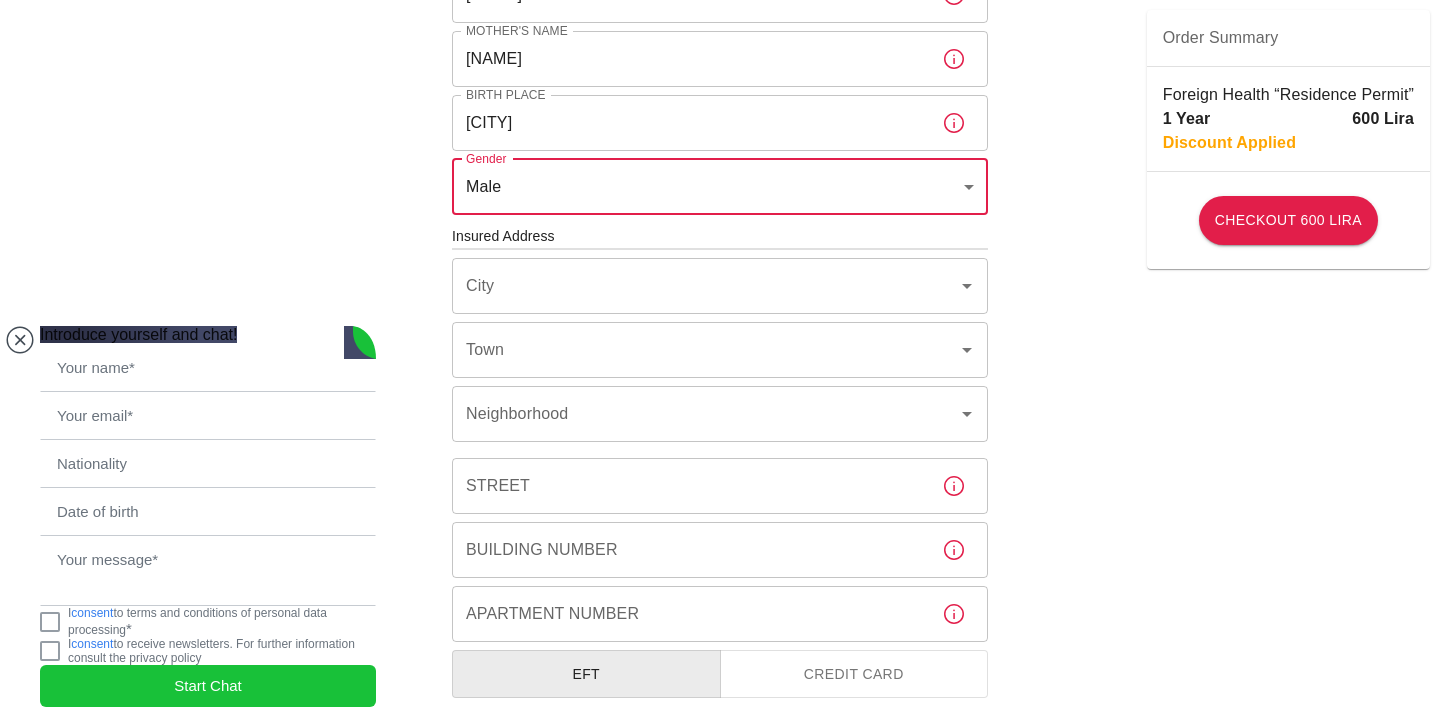 scroll, scrollTop: 549, scrollLeft: 0, axis: vertical 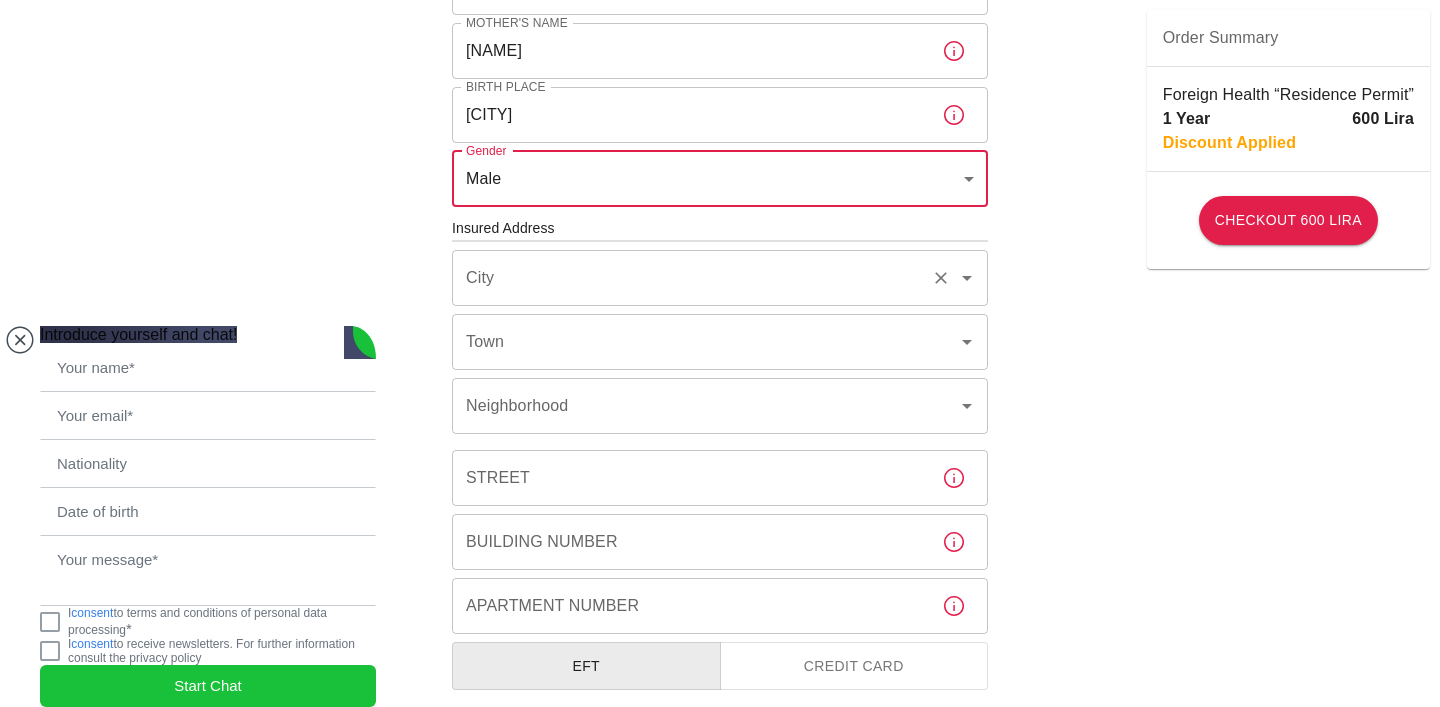 click on "City" at bounding box center [692, 278] 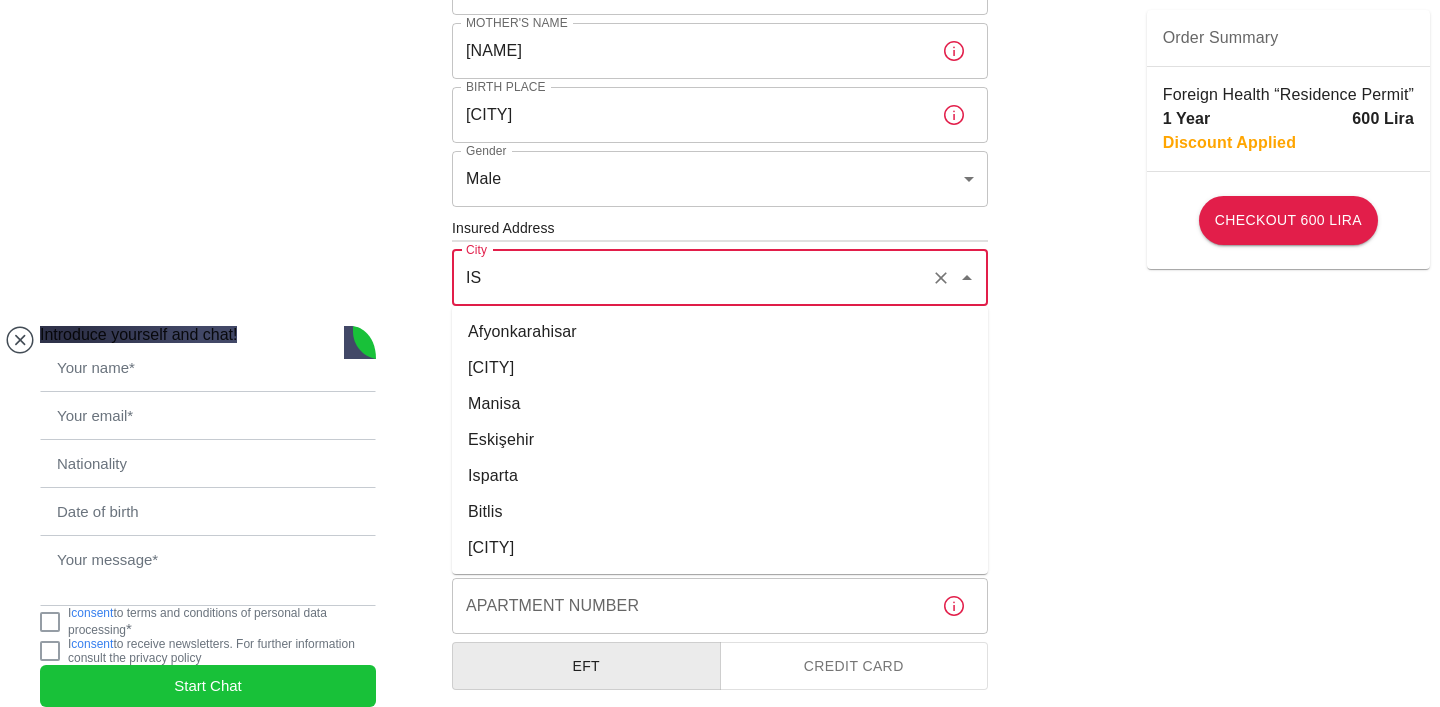 click on "[CITY]" at bounding box center (720, 368) 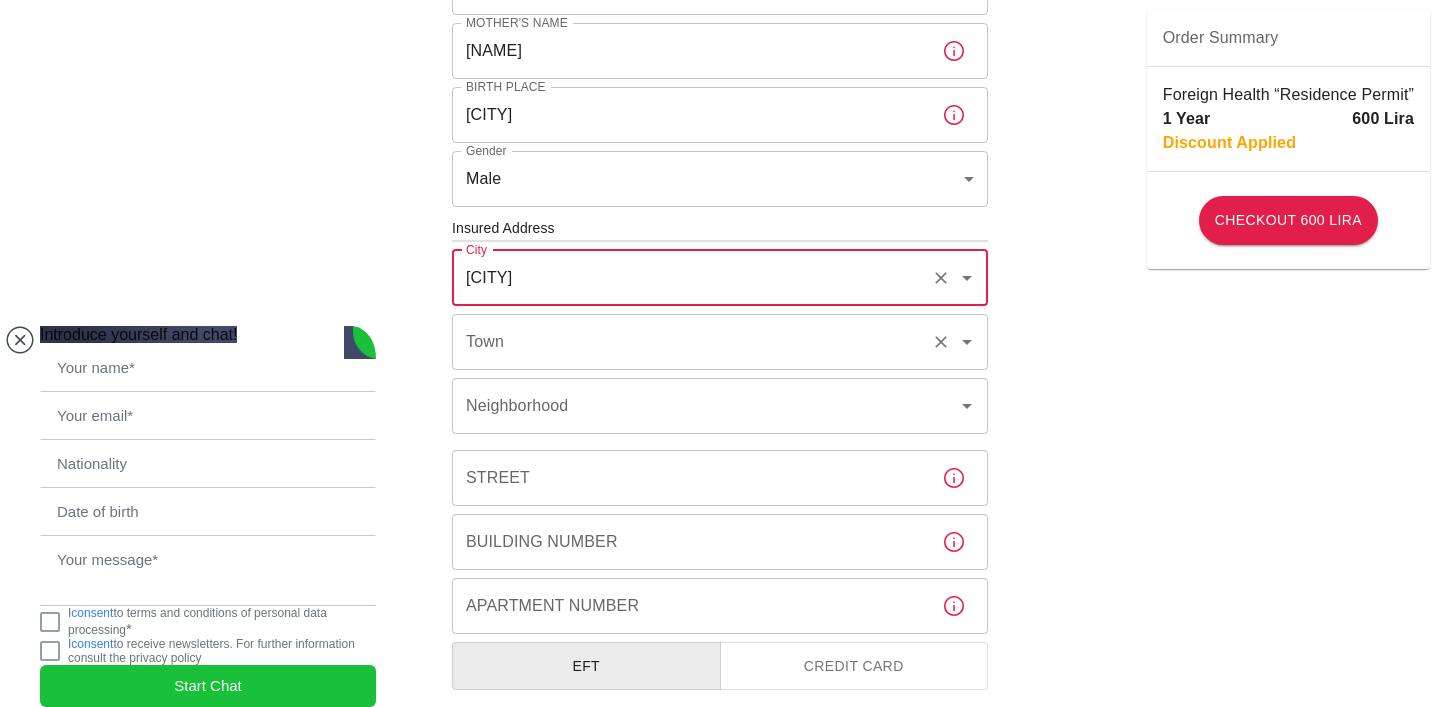 type on "[CITY]" 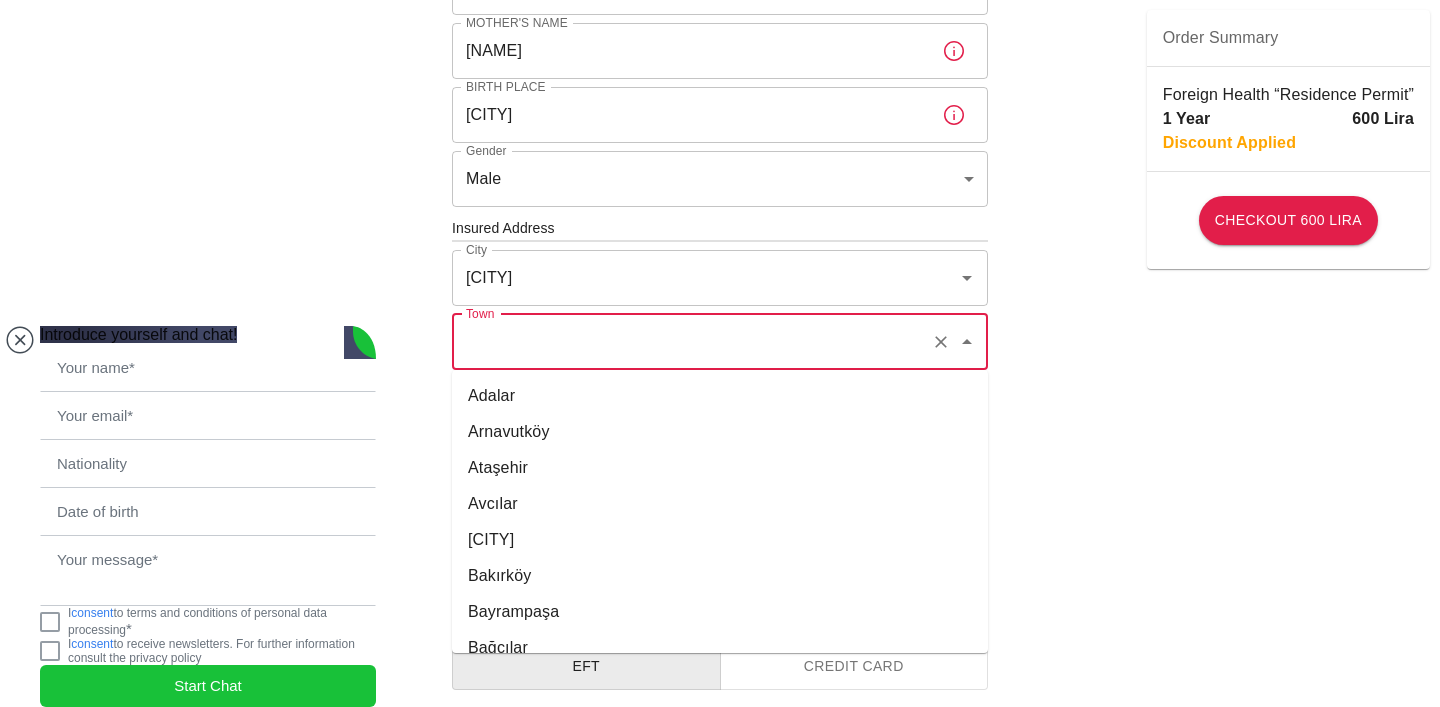 click on "Arnavutköy" at bounding box center (720, 432) 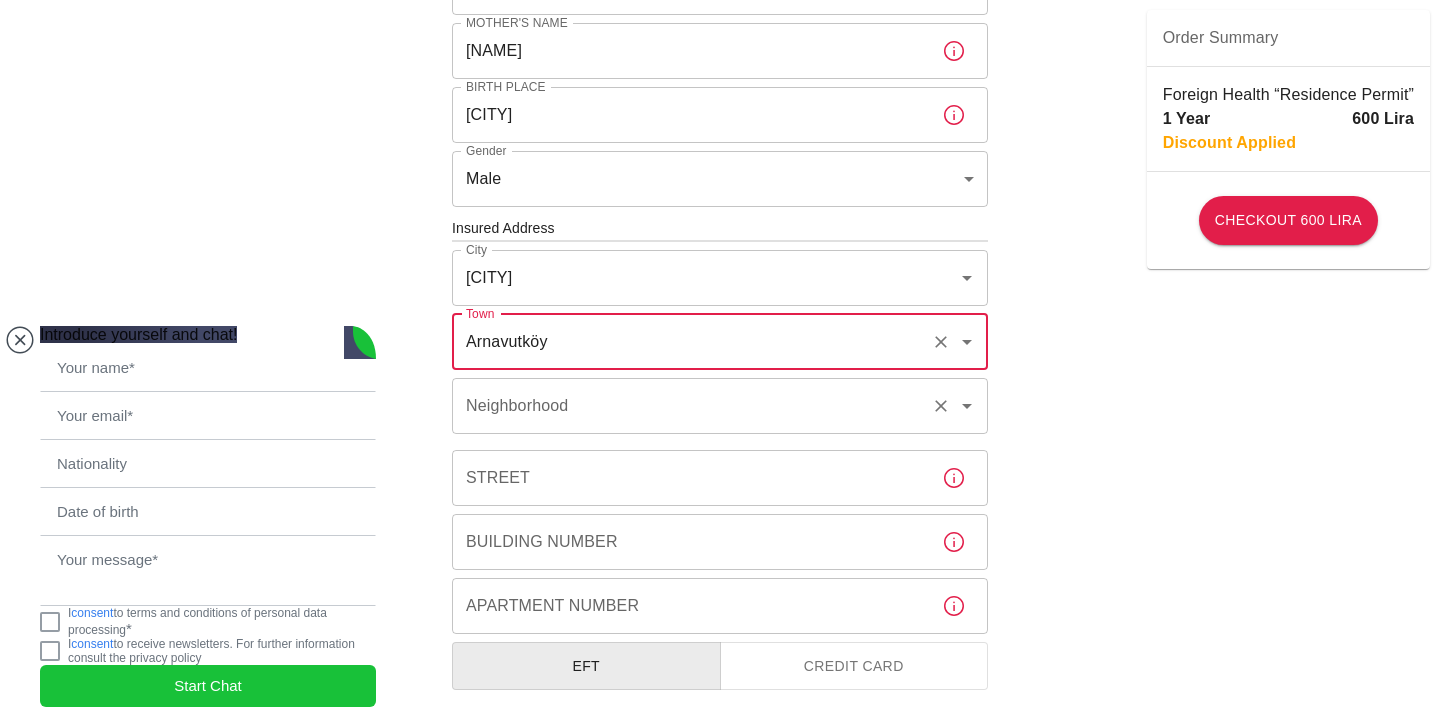 click on "Neighborhood" at bounding box center [692, 406] 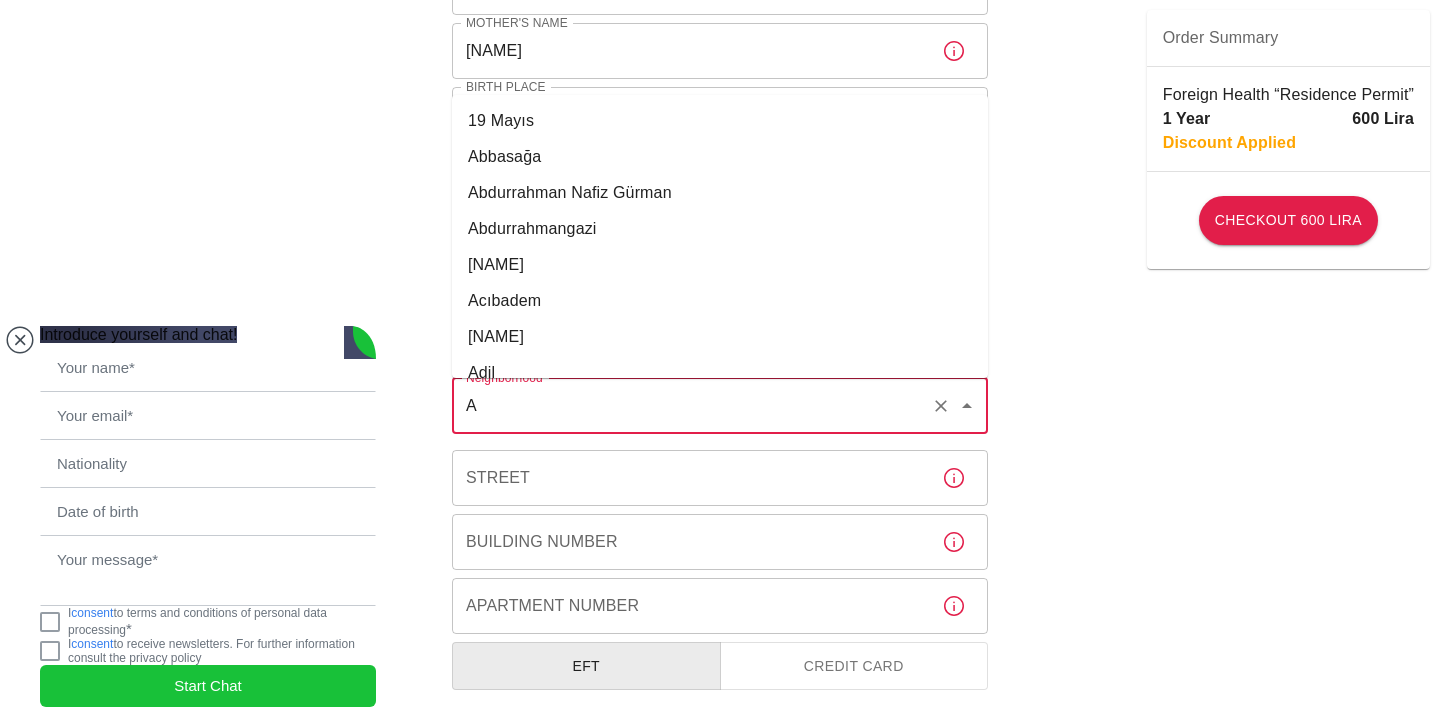 click on "A" at bounding box center [692, 406] 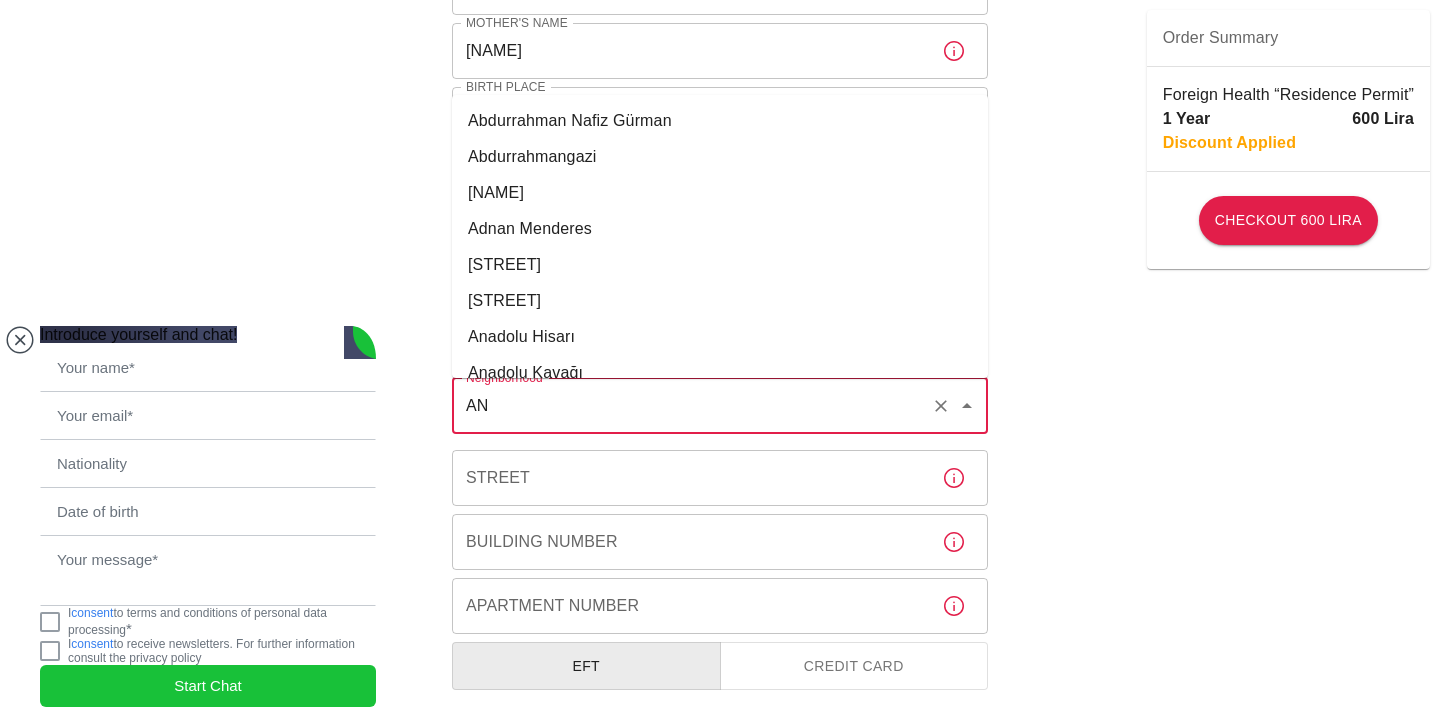 click on "[STREET]" at bounding box center [720, 301] 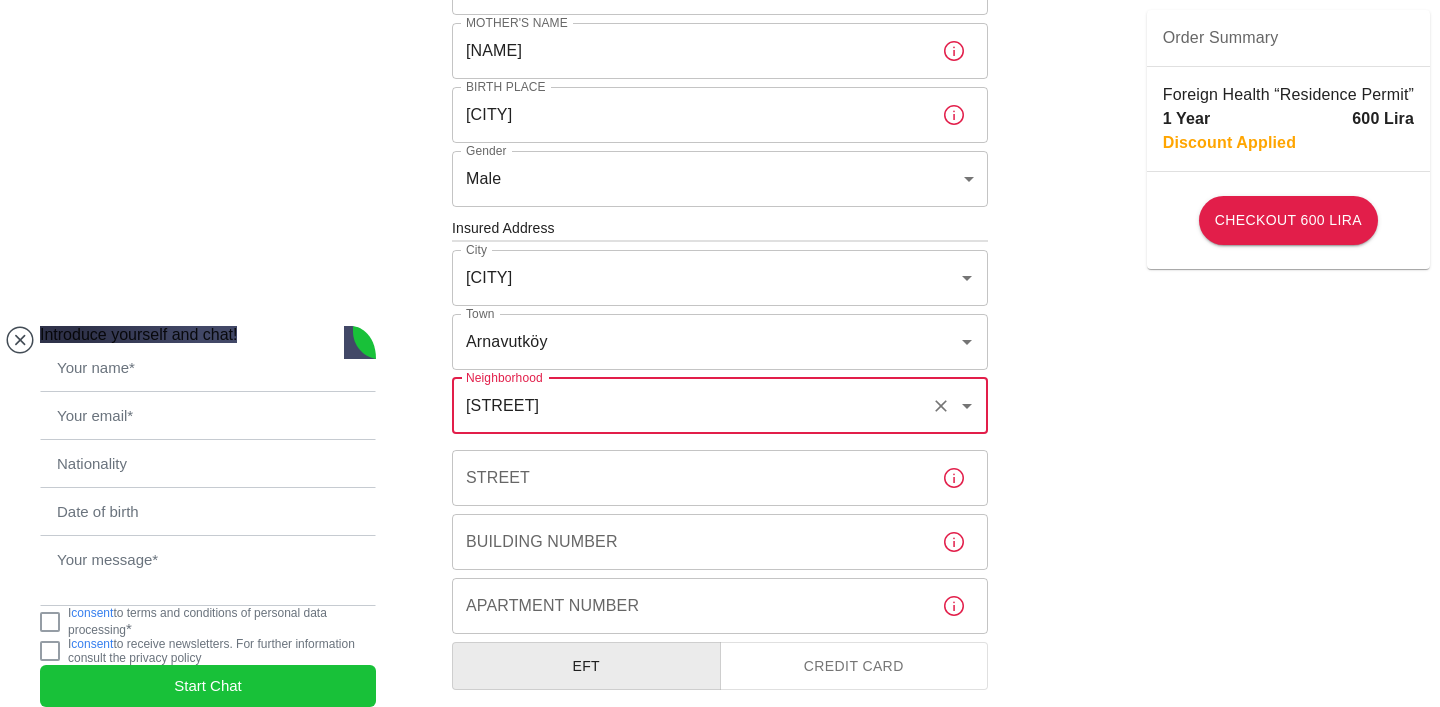 type on "[STREET]" 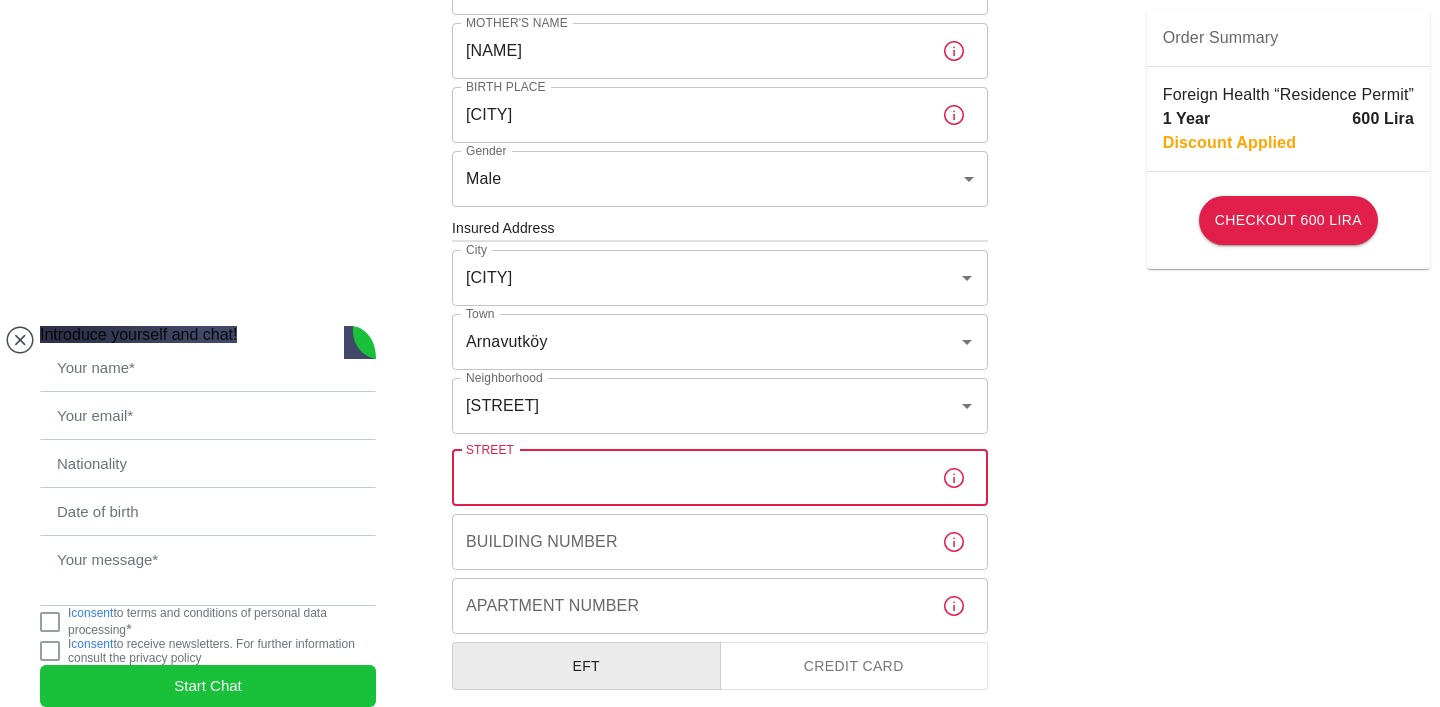 click on "Street" at bounding box center [689, 478] 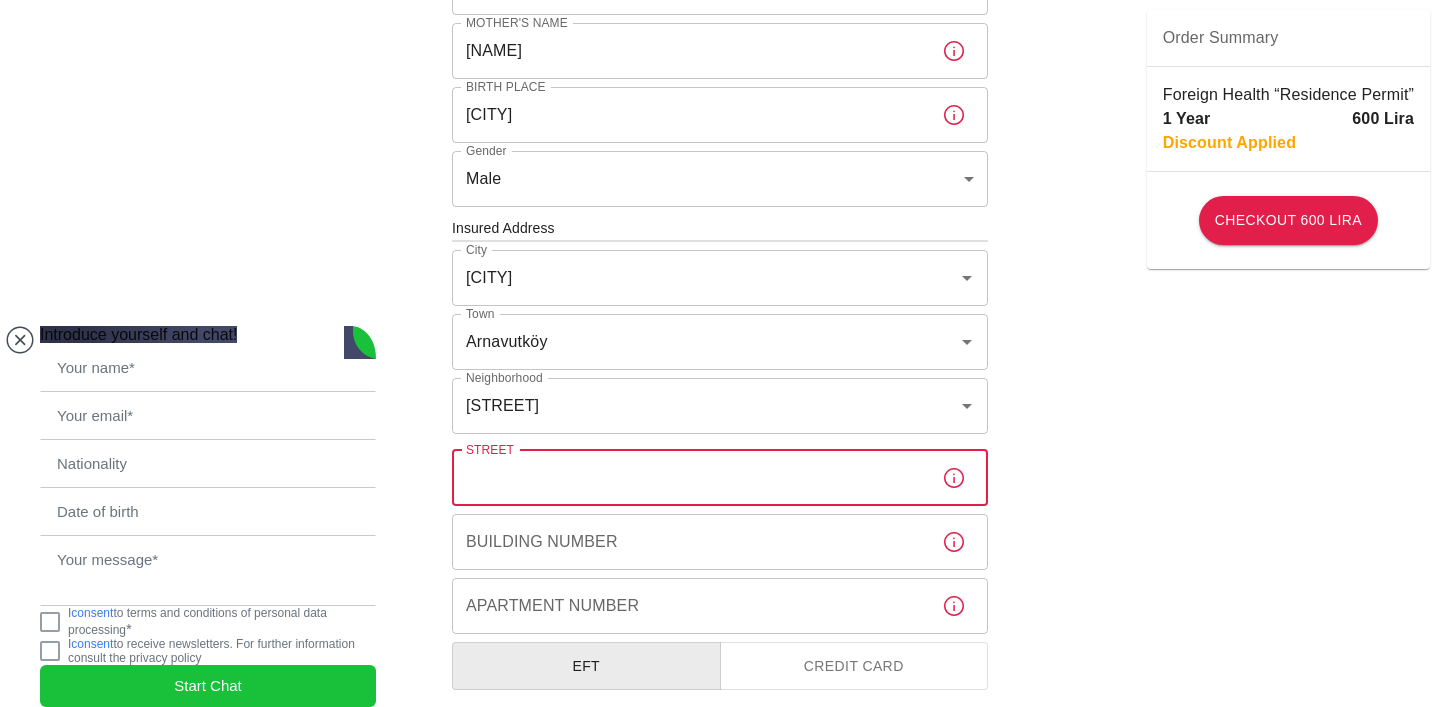 type on "[STREET]" 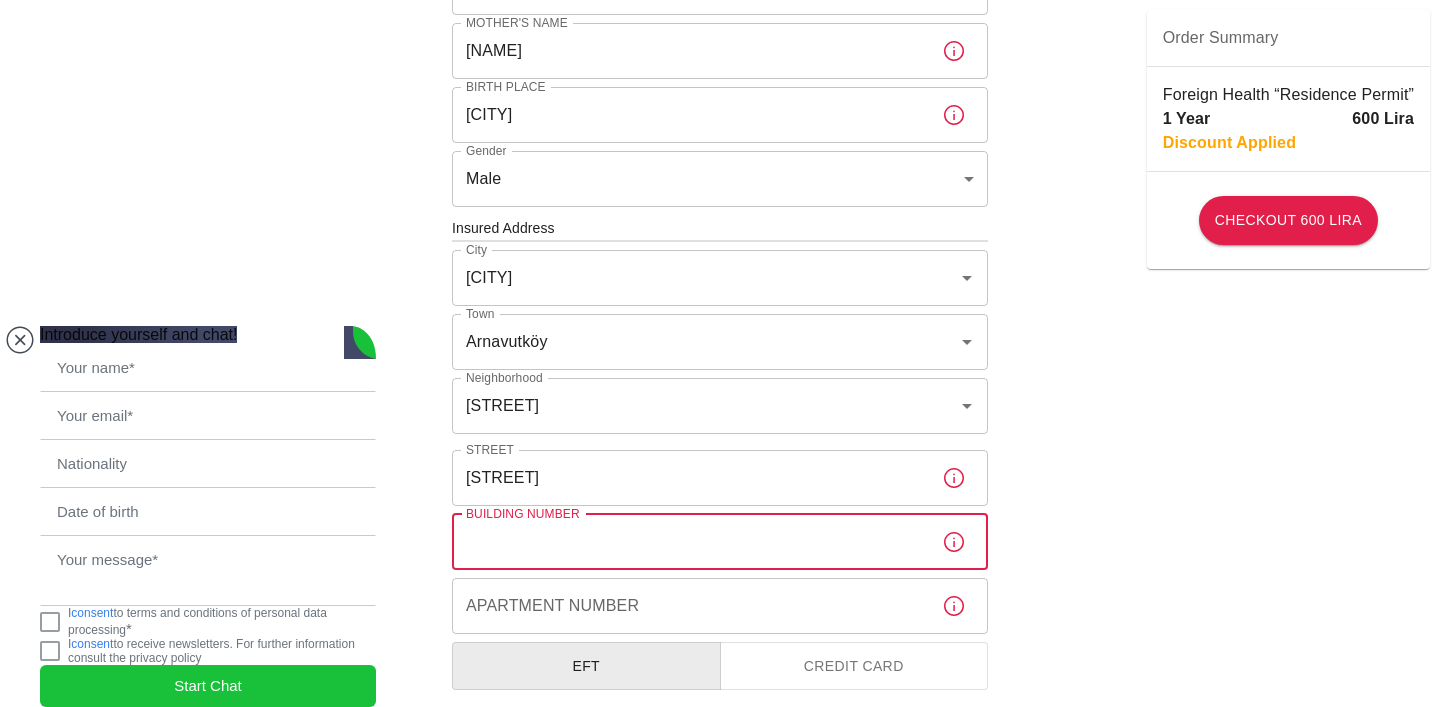 click on "Building Number" at bounding box center [689, 542] 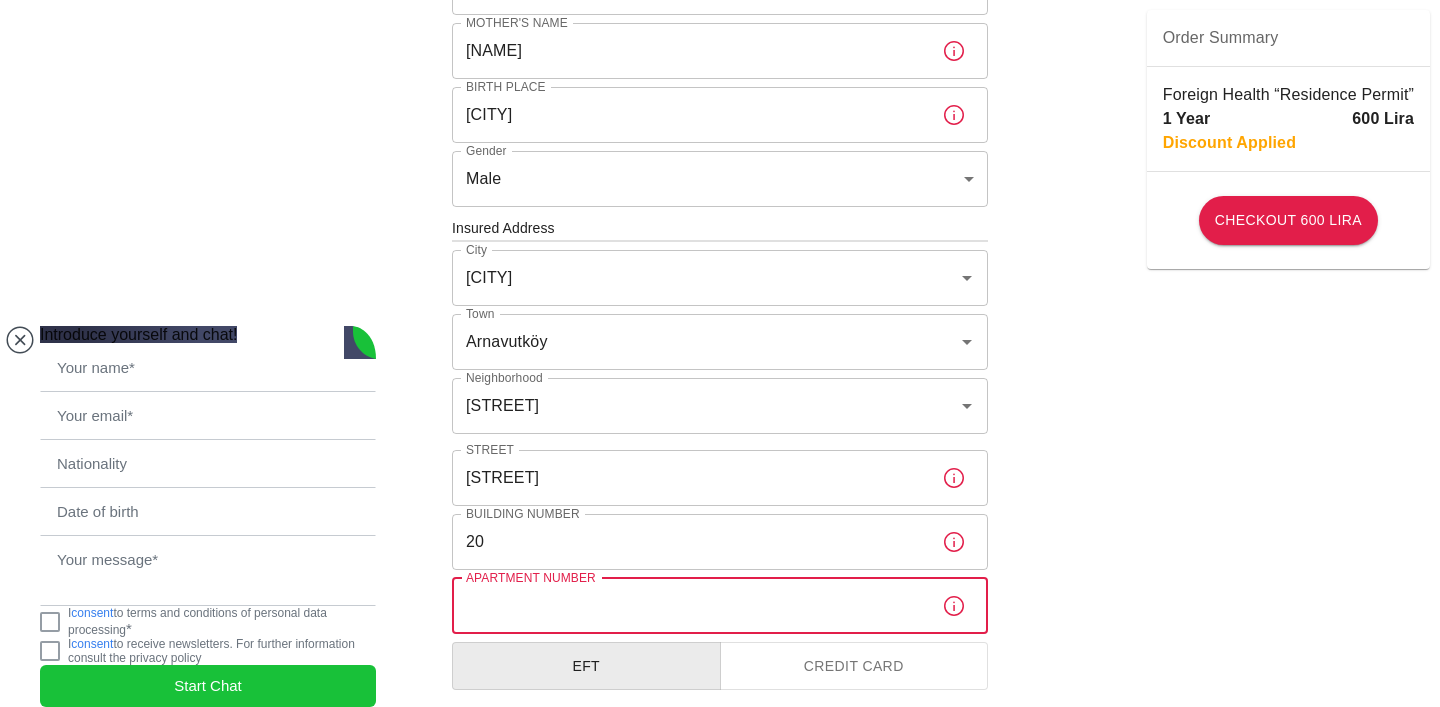 click on "Apartment Number" at bounding box center (689, 606) 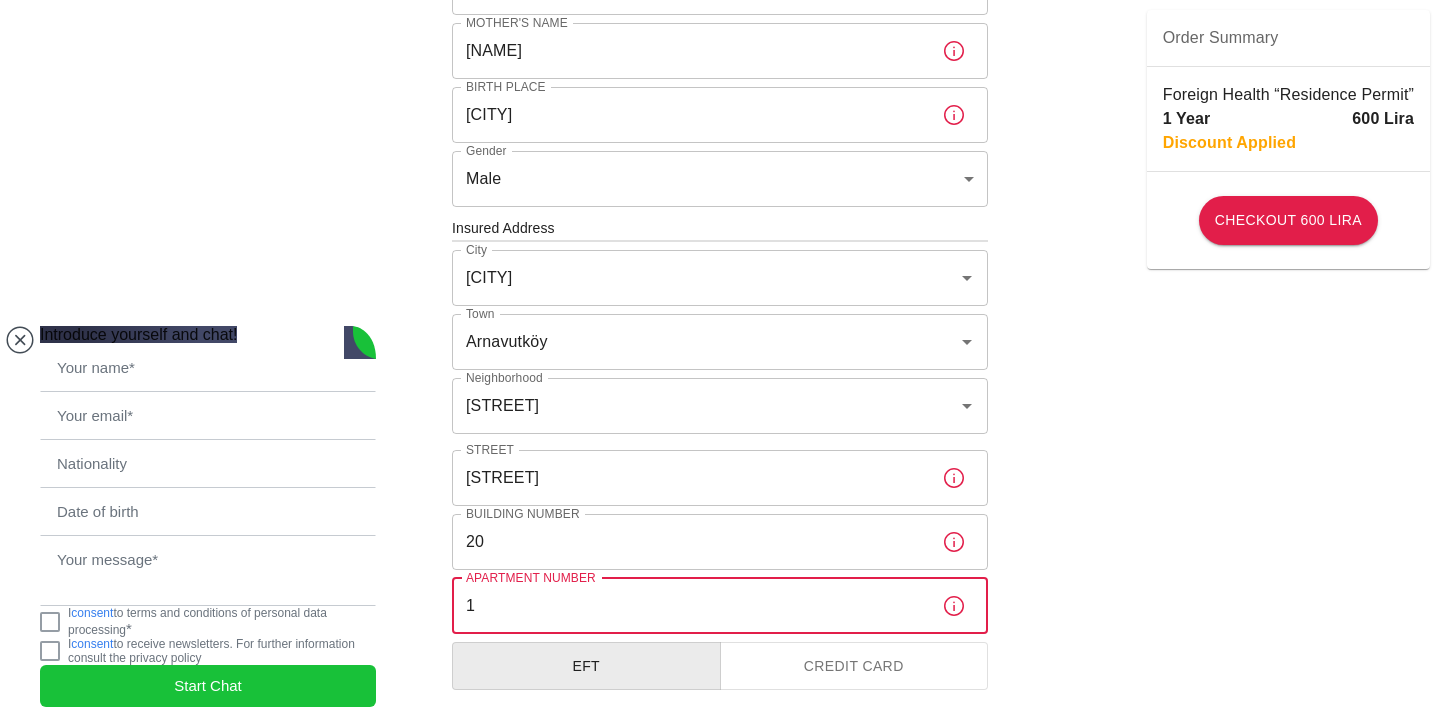 type on "1" 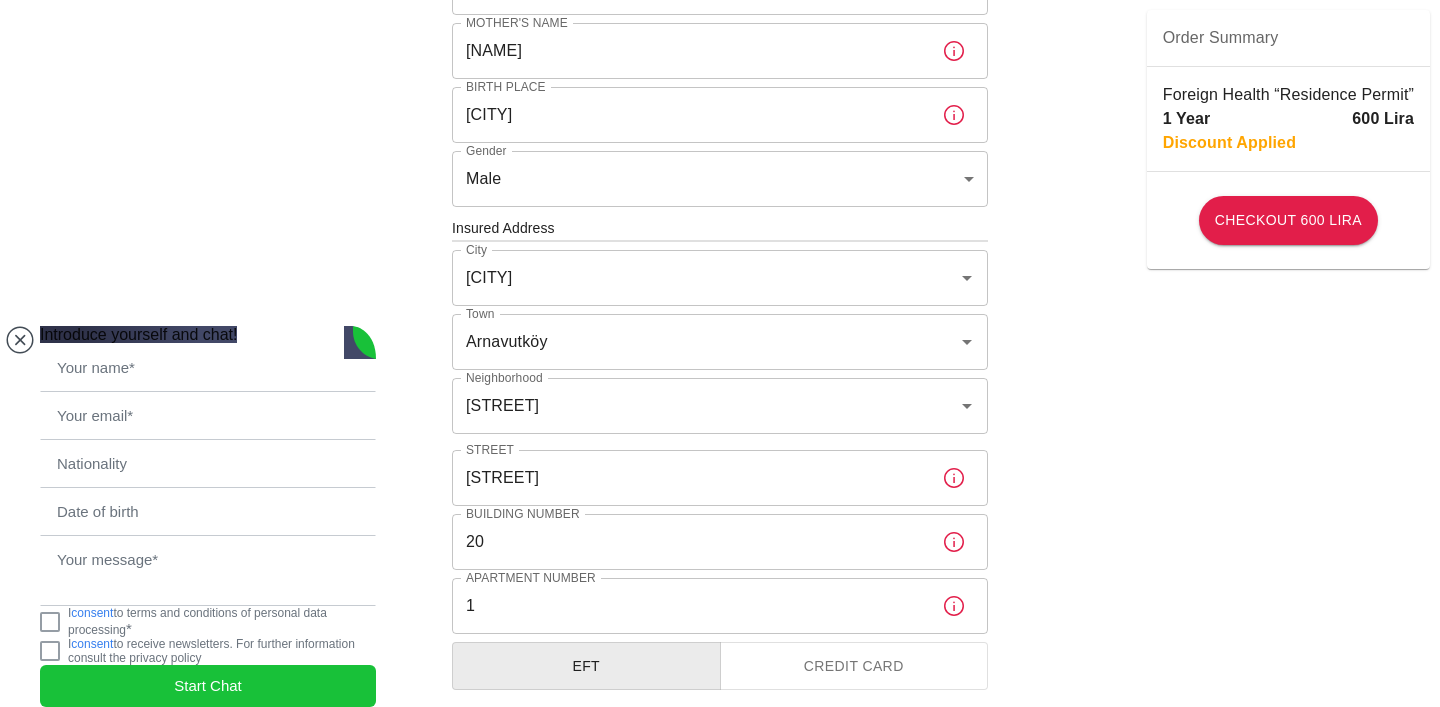 click on "To apply for the foreign health insurance, let’s double-check a few details. To get started, answer a few questions. Start Date: [DATE] Start Date: Policy Period 1 Year b7343ef8-d55e-4554-96a8-76e30347e985 Policy Period Document Type Identity Card id Document Type Passport or Kimlik Number [NUMBER] Passport or Kimlik Number Nationality [COUNTRY] Nationality Father's Name [NAME] Father's Name Mother's Name [NAME] Mother's Name Birth Place [CITY] Birth Place Gender Male male Gender Insured Address City [CITY] City Town [TOWN] Town Neighborhood [NEIGHBORHOOD] Neighborhood Street [STREET] Street Building Number [NUMBER] Building Number Apartment Number [NUMBER] Apartment Number [NUMBER] EFT Credit Card I have read and accept the  Privacy Policy and User Agreement I have read and accept the  Clarification Text I agree to recieve E-mail and SMS about this offer and campaigns. Order Summary Foreign Health “Residence Permit” 1 Year 600 Lira Discount Applied Checkout 600 Lira Checkout 600 Lira" at bounding box center [720, 226] 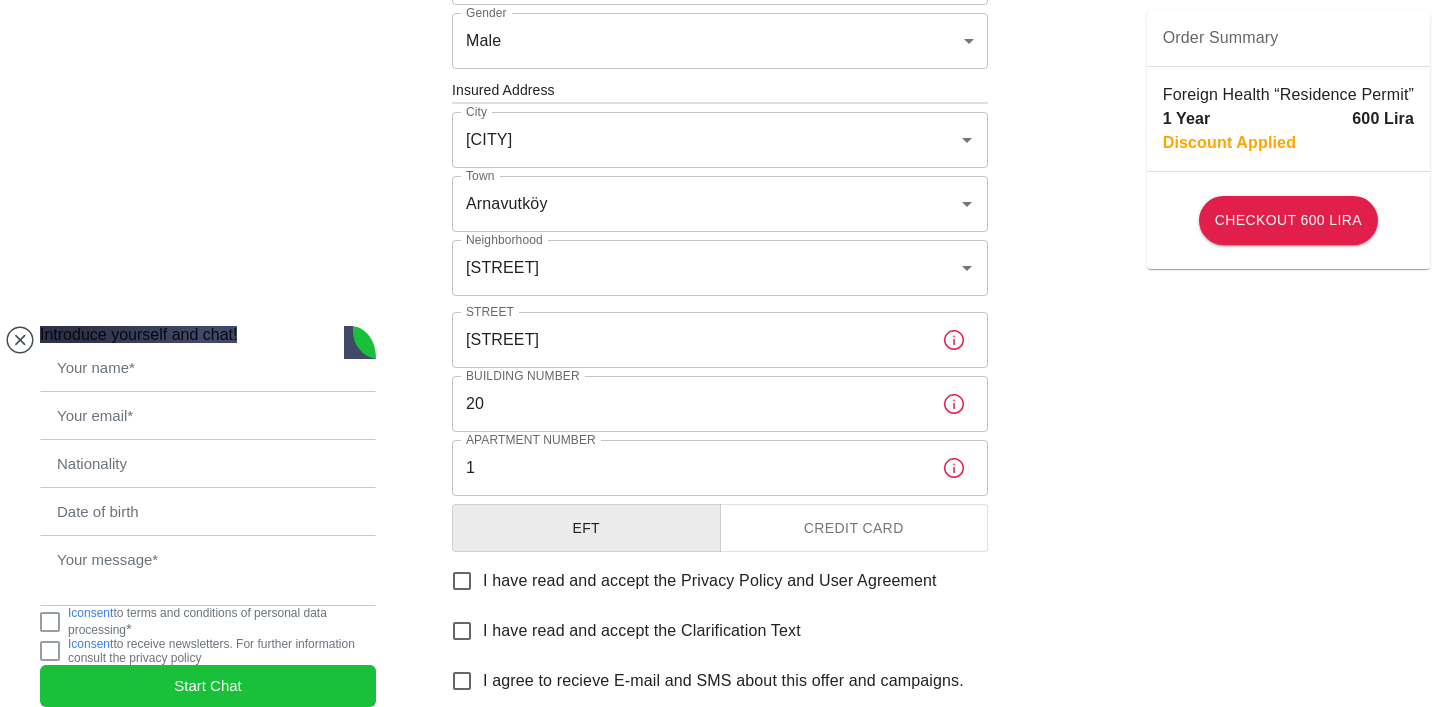 scroll, scrollTop: 690, scrollLeft: 0, axis: vertical 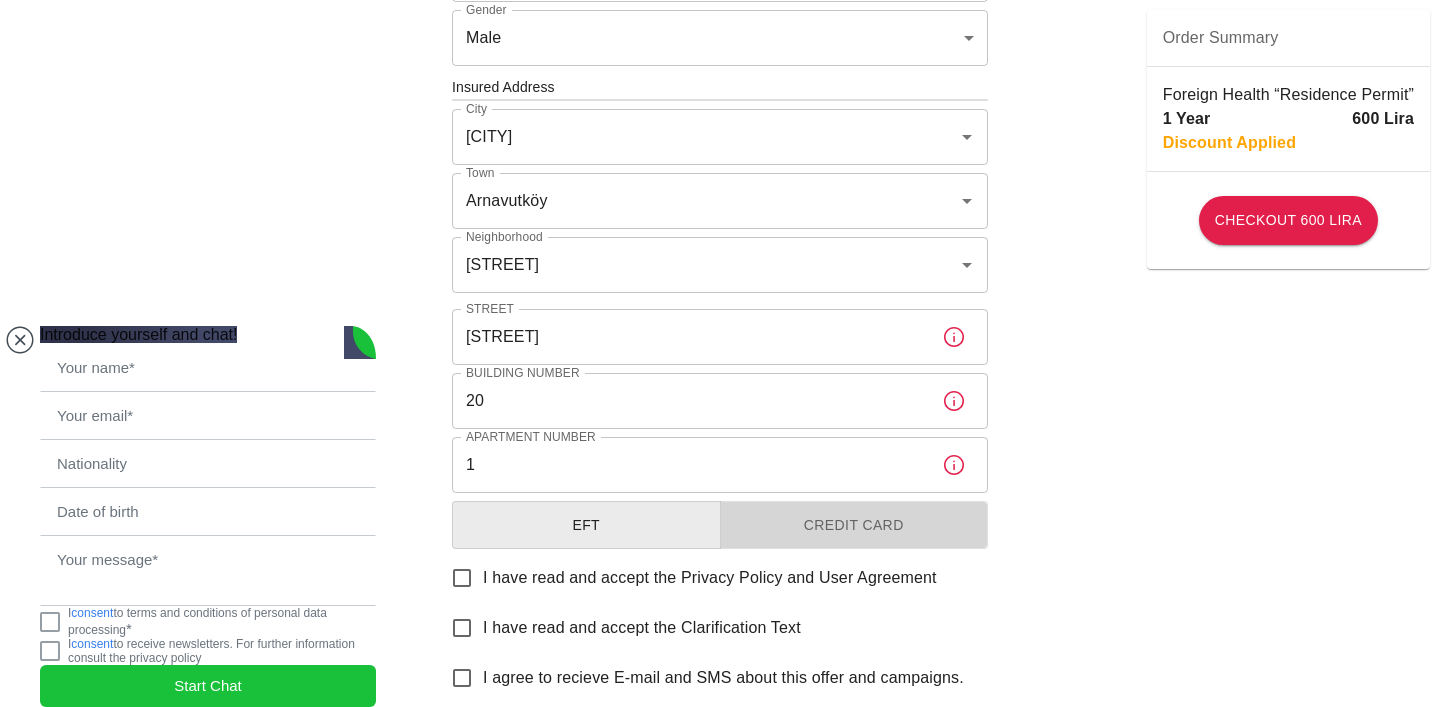 click on "Credit Card" at bounding box center (854, 525) 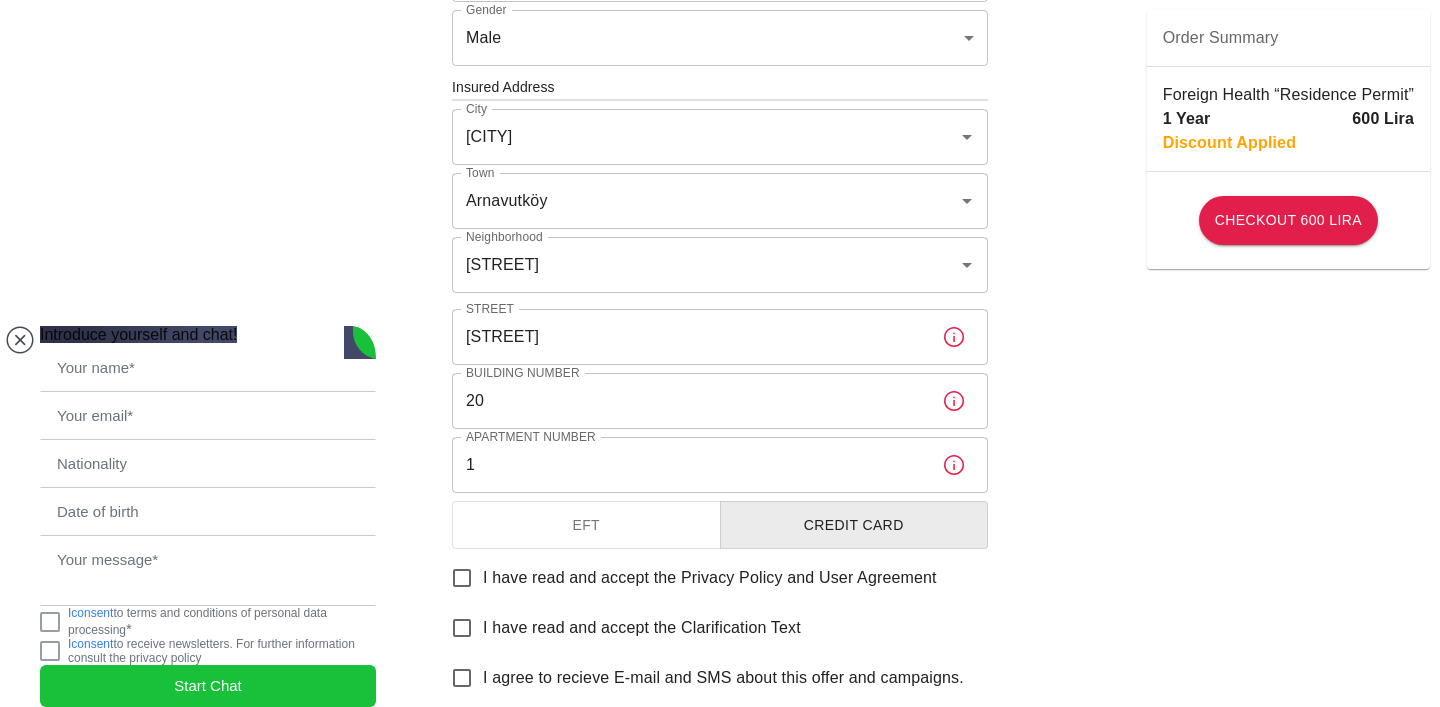 click on "I have read and accept the  Privacy Policy and User Agreement" at bounding box center (462, 578) 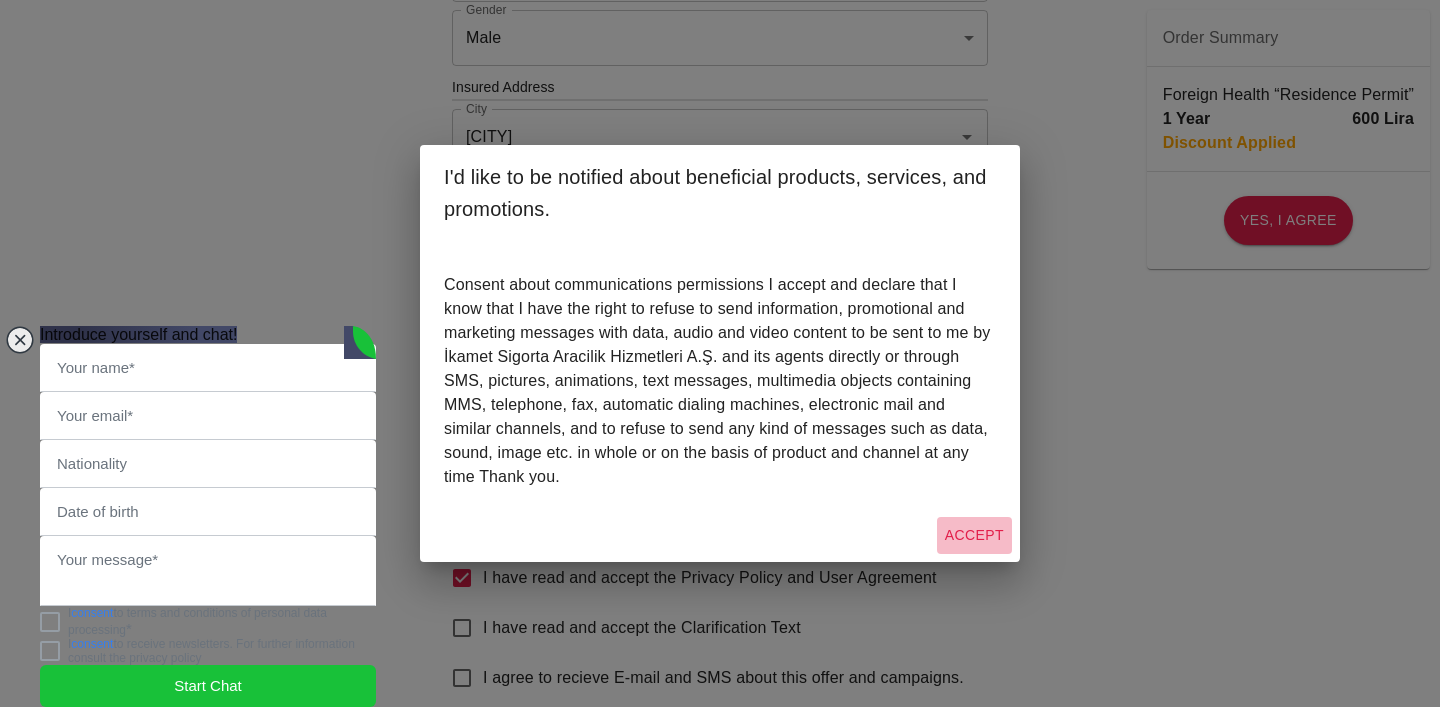 click on "Accept" at bounding box center (974, 535) 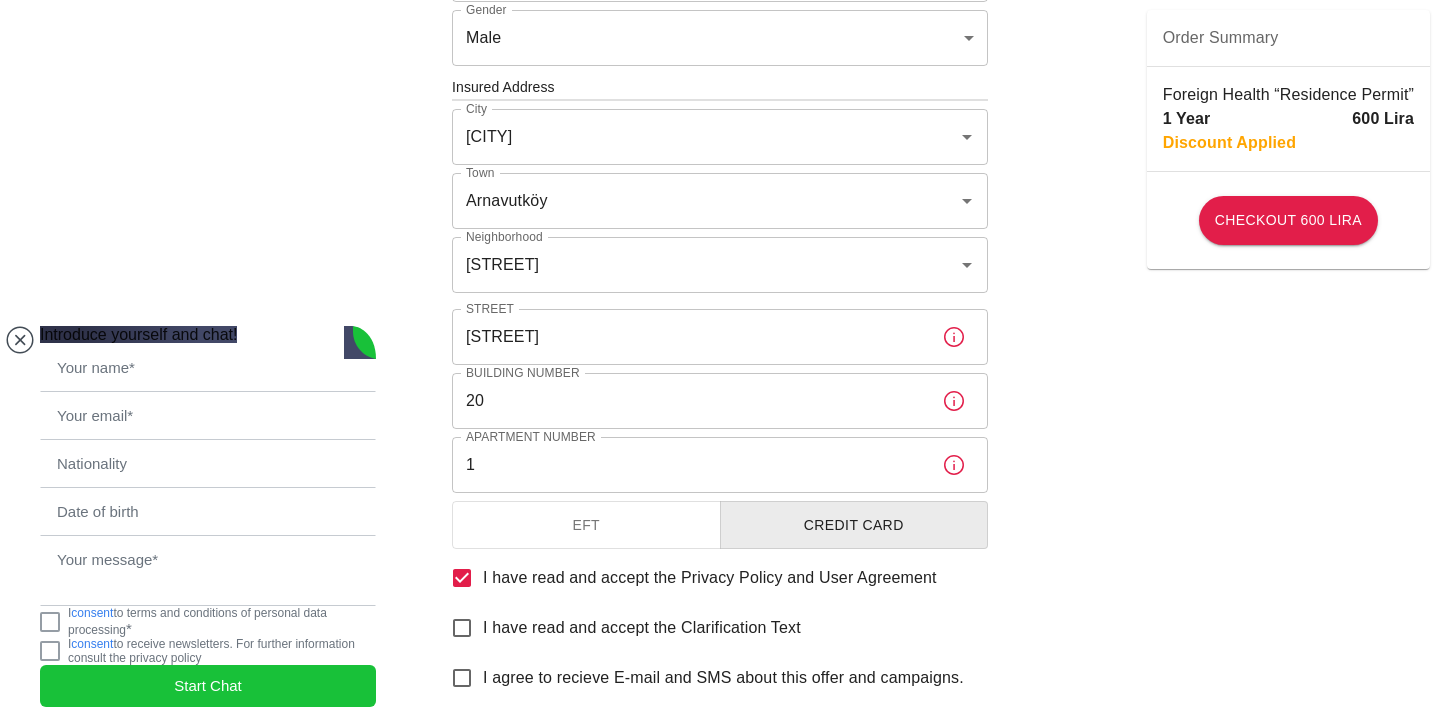 click on "I have read and accept the  Clarification Text" at bounding box center (462, 628) 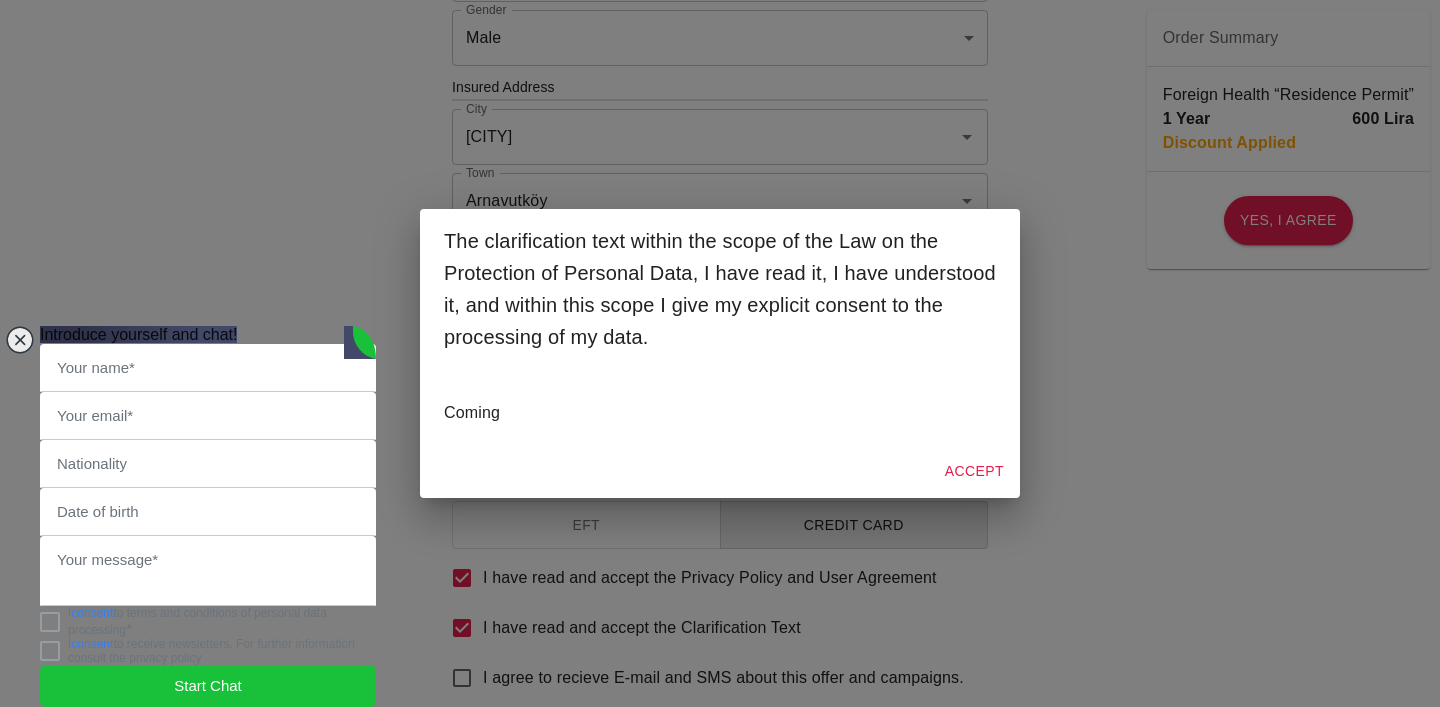 click on "Accept" at bounding box center (974, 471) 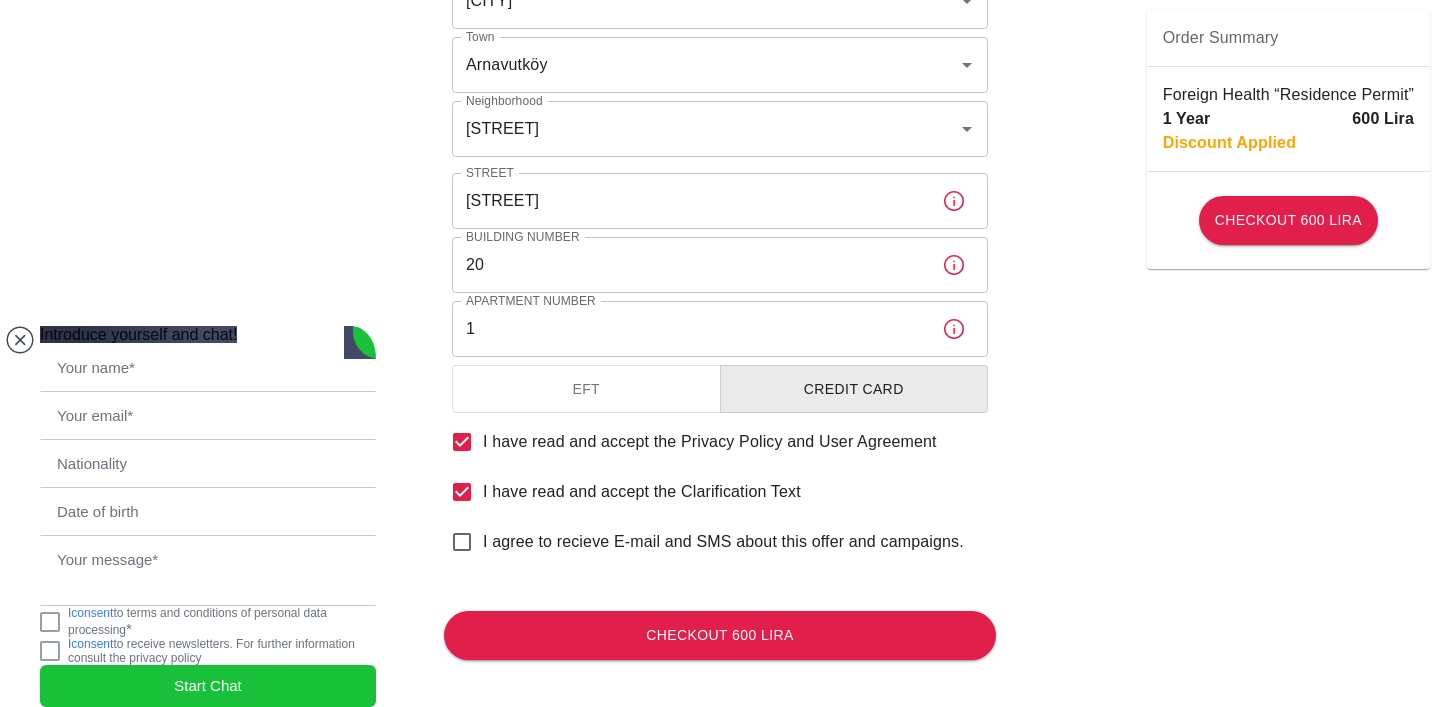 scroll, scrollTop: 843, scrollLeft: 0, axis: vertical 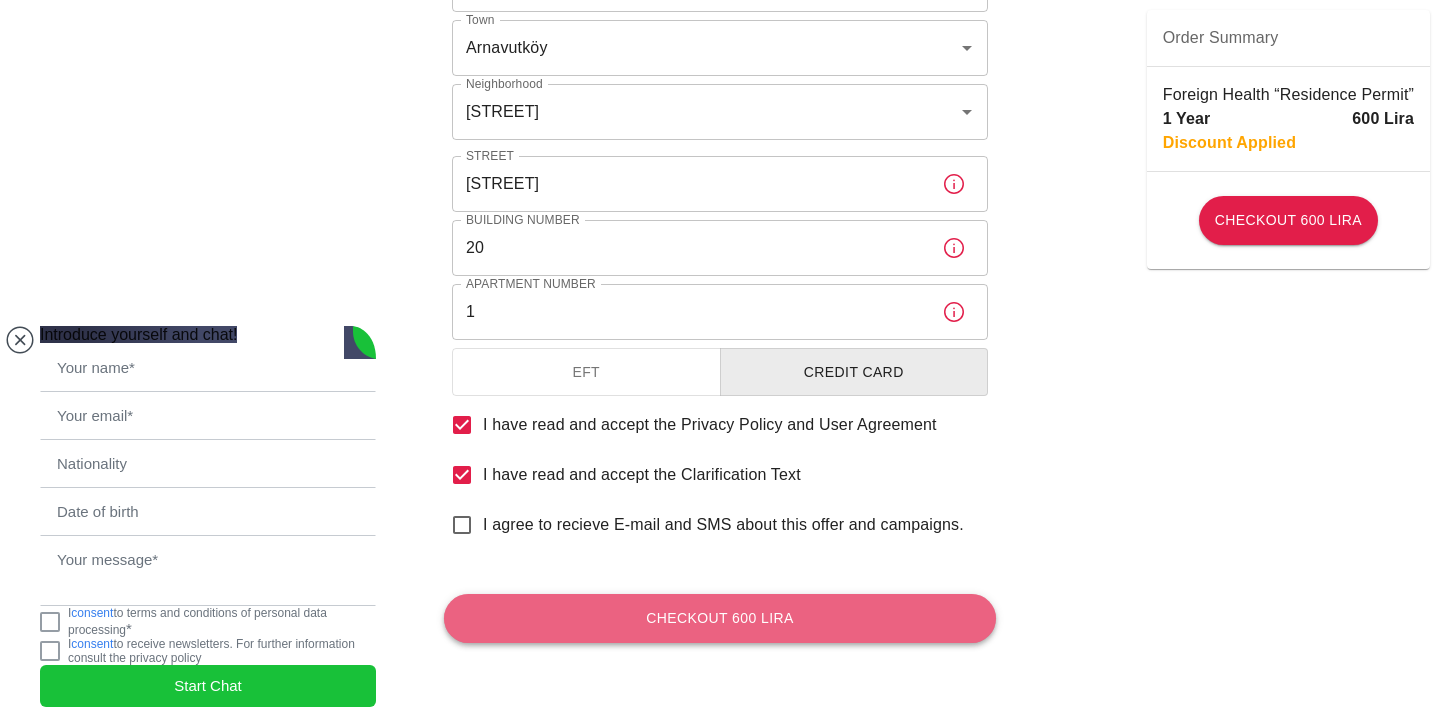 click on "Checkout 600 Lira" at bounding box center (720, 618) 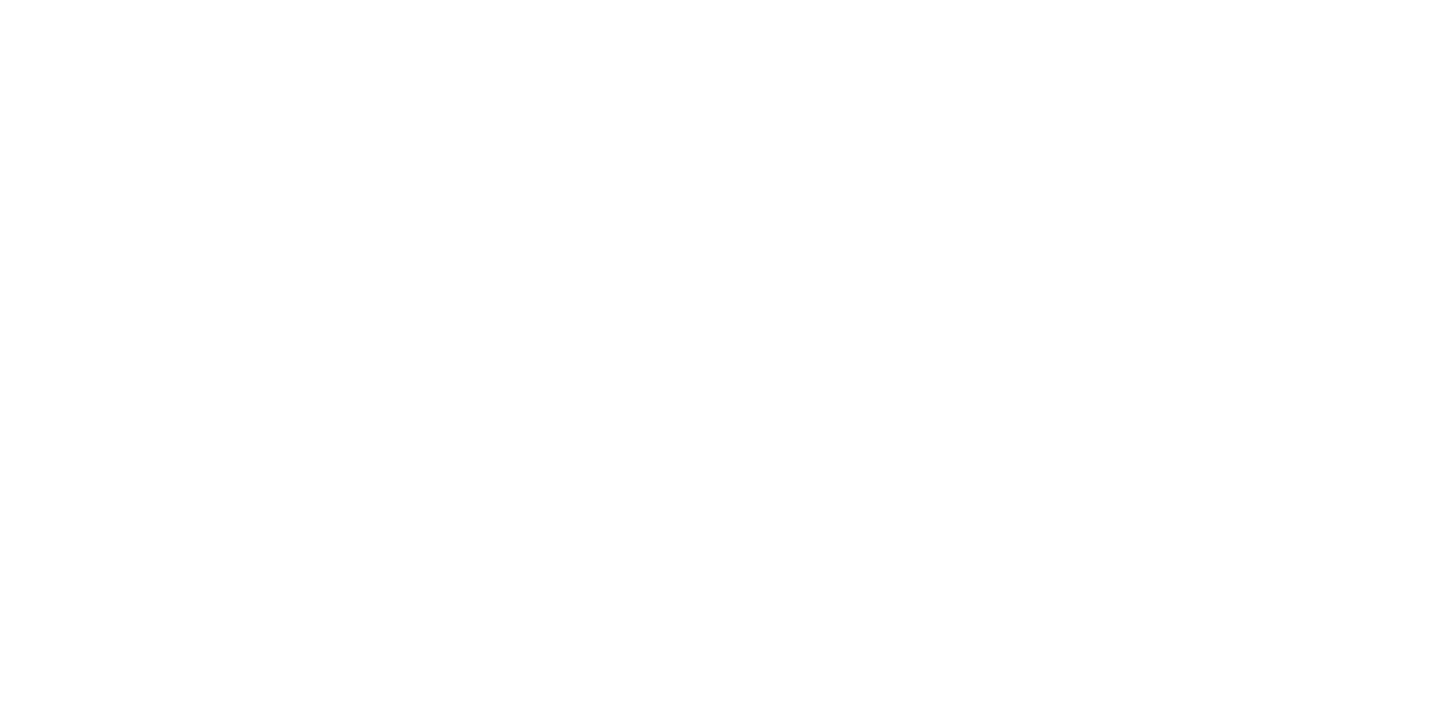 scroll, scrollTop: 0, scrollLeft: 0, axis: both 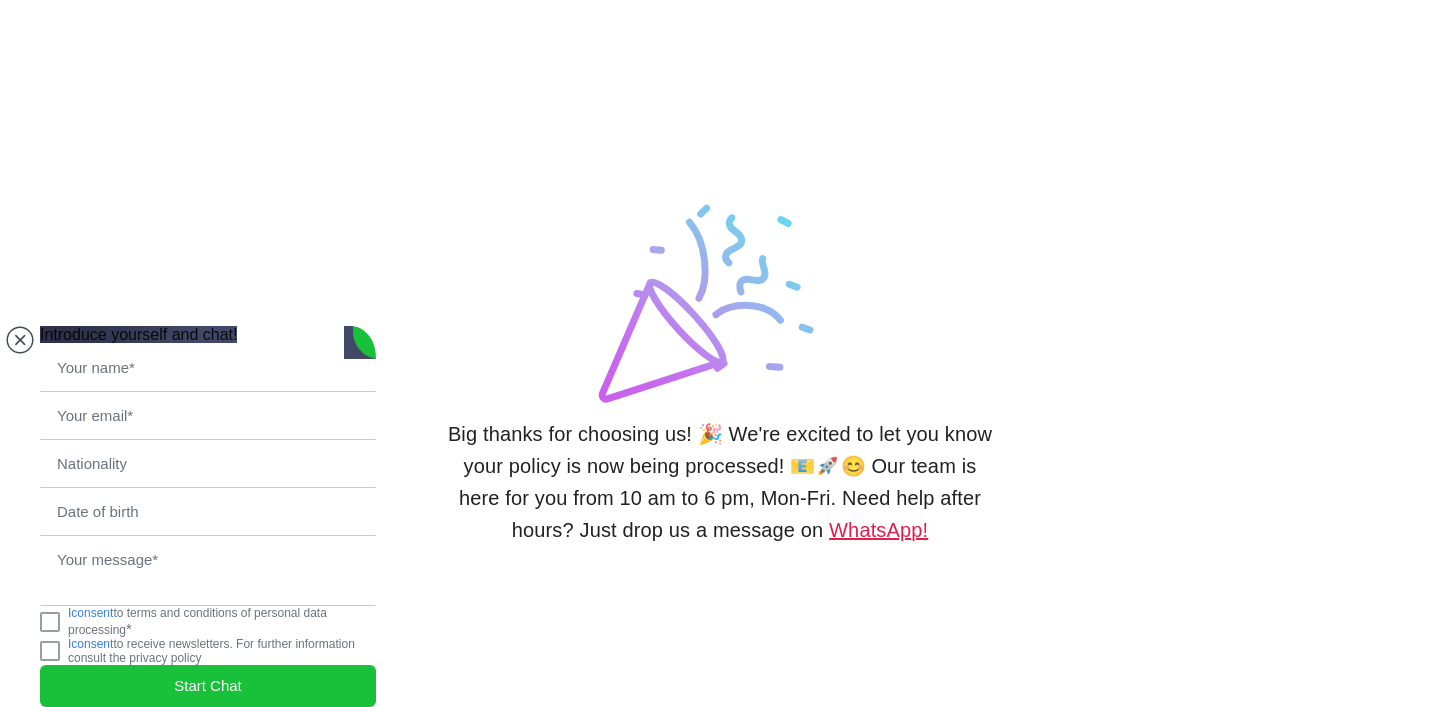 click on "WhatsApp!" at bounding box center (878, 530) 